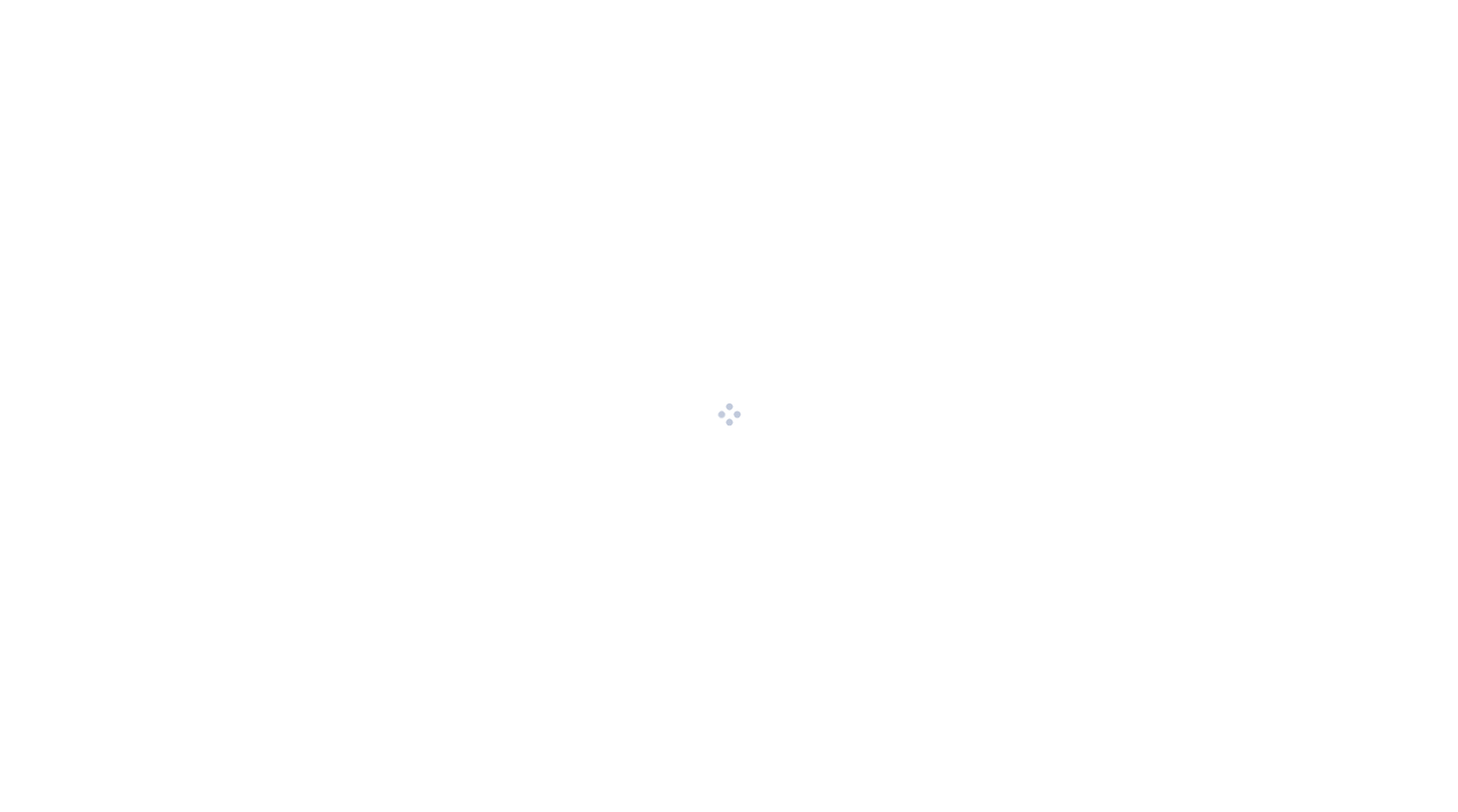 scroll, scrollTop: 0, scrollLeft: 0, axis: both 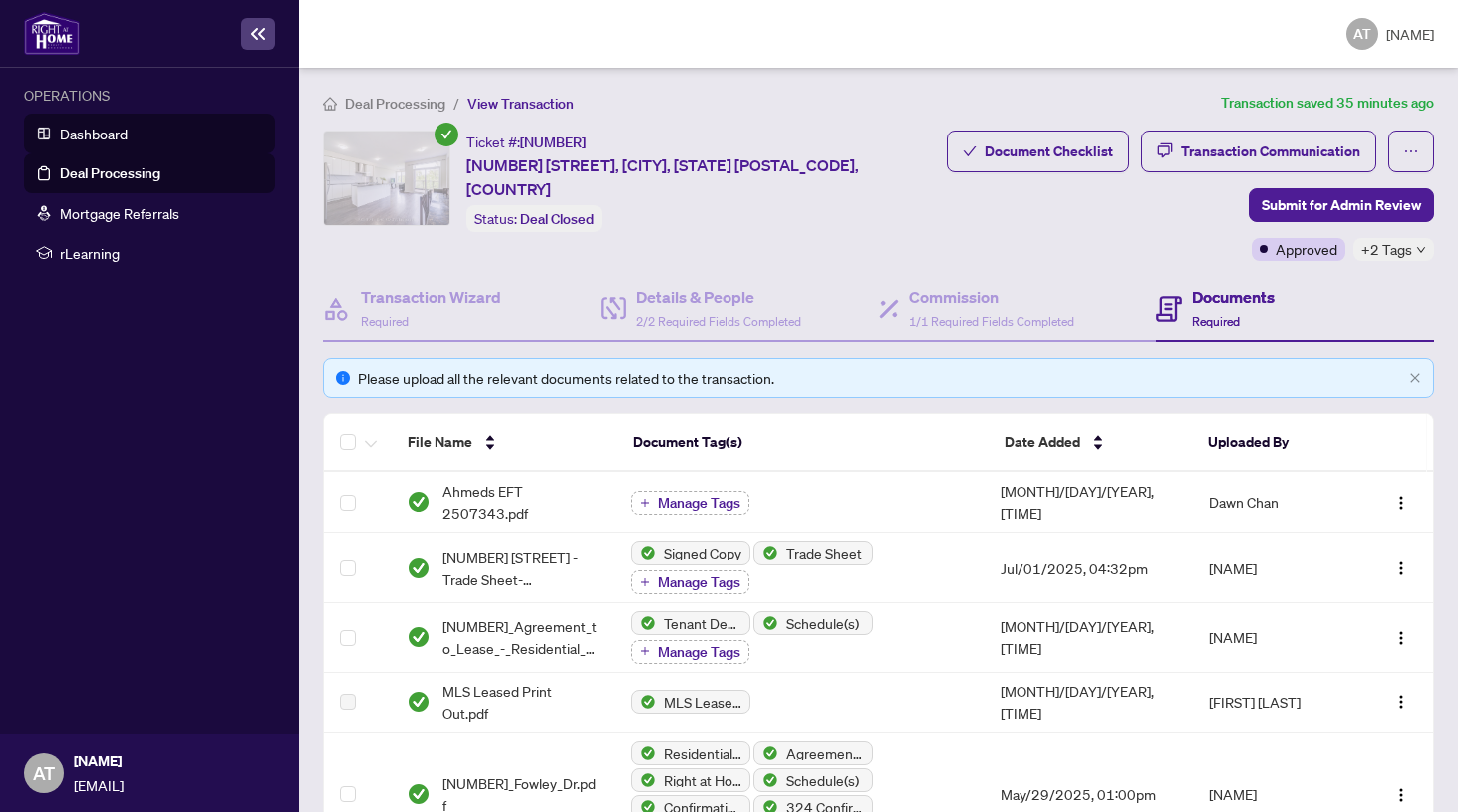 click on "Dashboard" at bounding box center (94, 134) 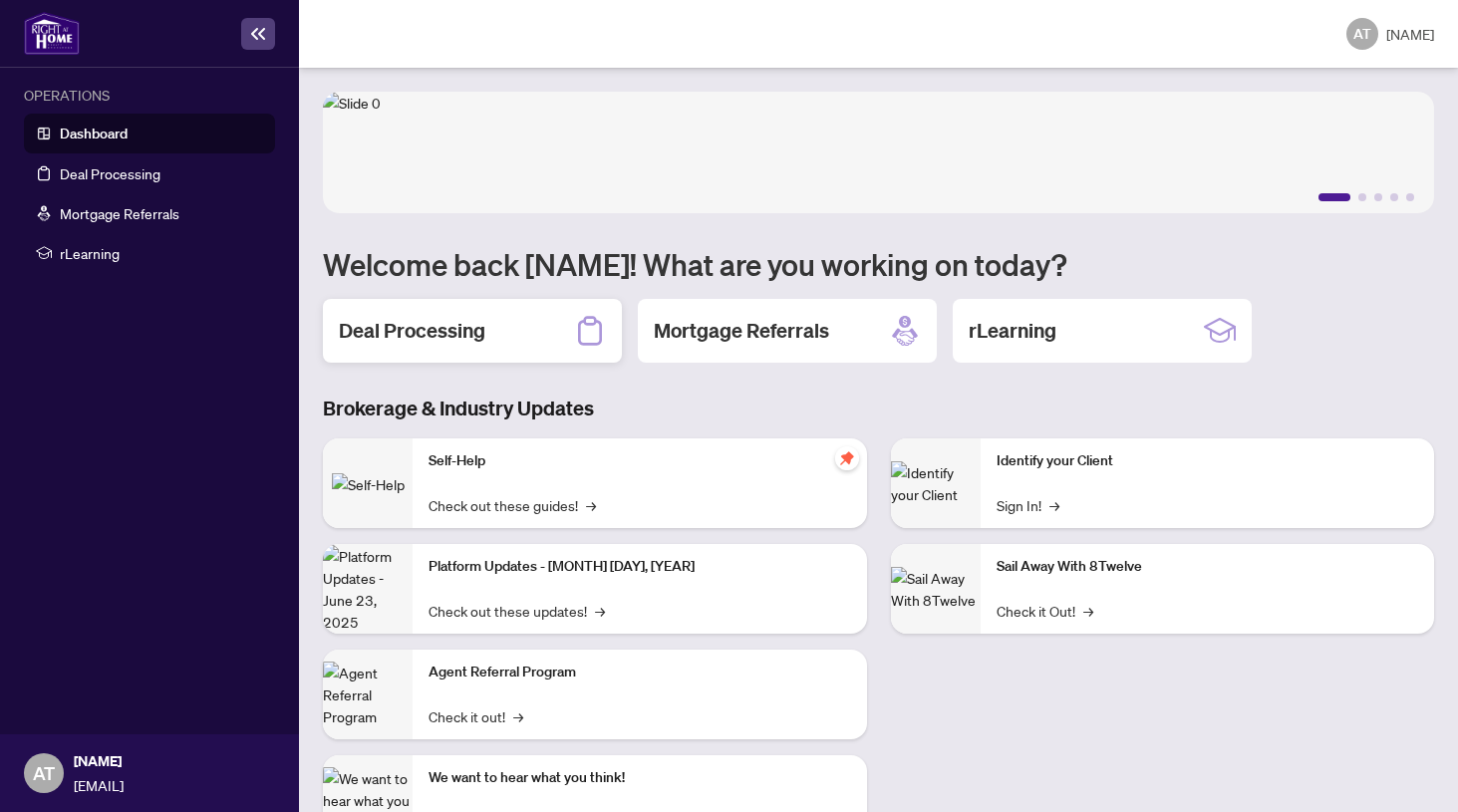 click on "Deal Processing" at bounding box center (412, 331) 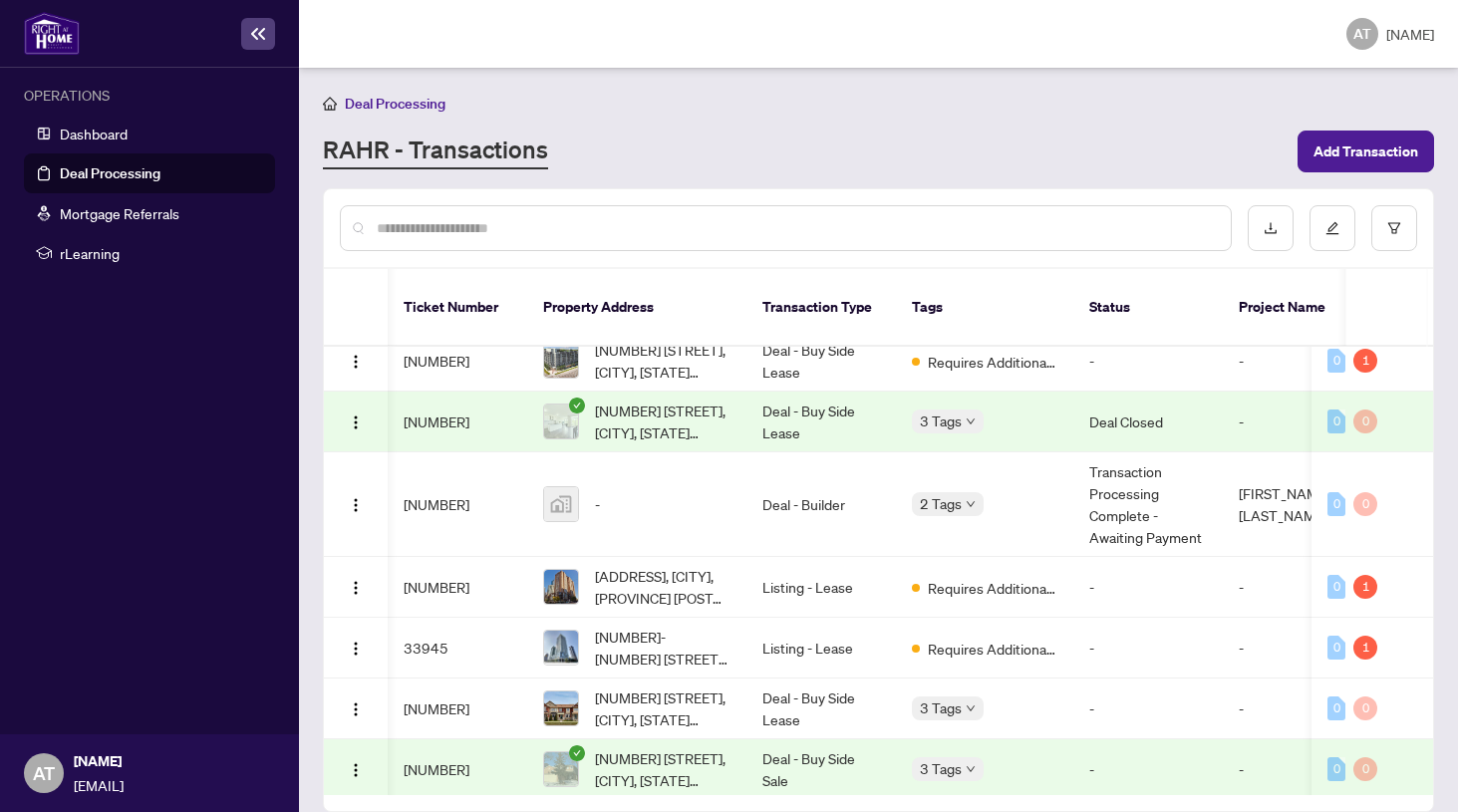 scroll, scrollTop: 378, scrollLeft: 1, axis: both 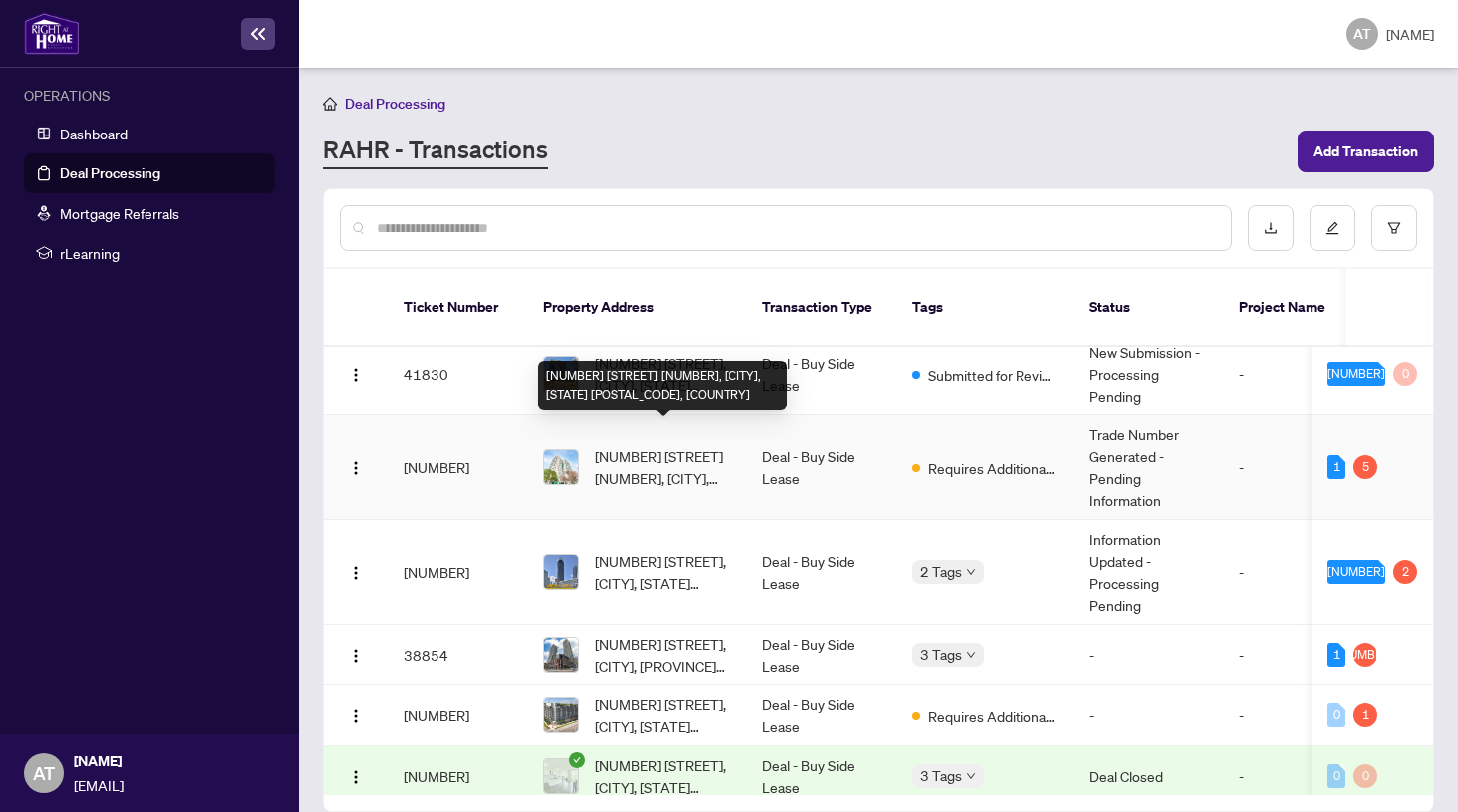 click on "[NUMBER] [STREET] [NUMBER], [CITY], [STATE] [POSTAL_CODE], [COUNTRY]" at bounding box center (663, 467) 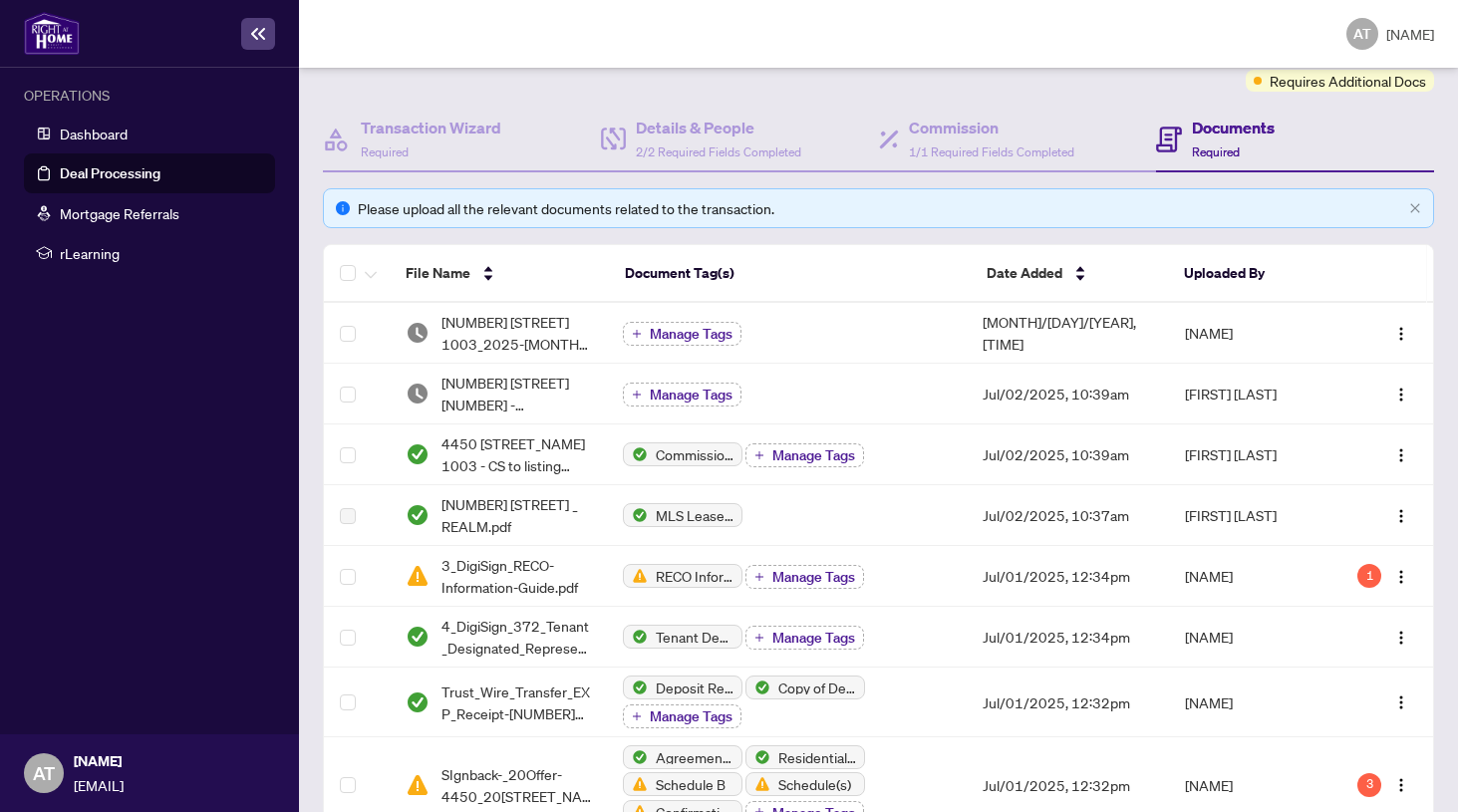 scroll, scrollTop: 135, scrollLeft: 0, axis: vertical 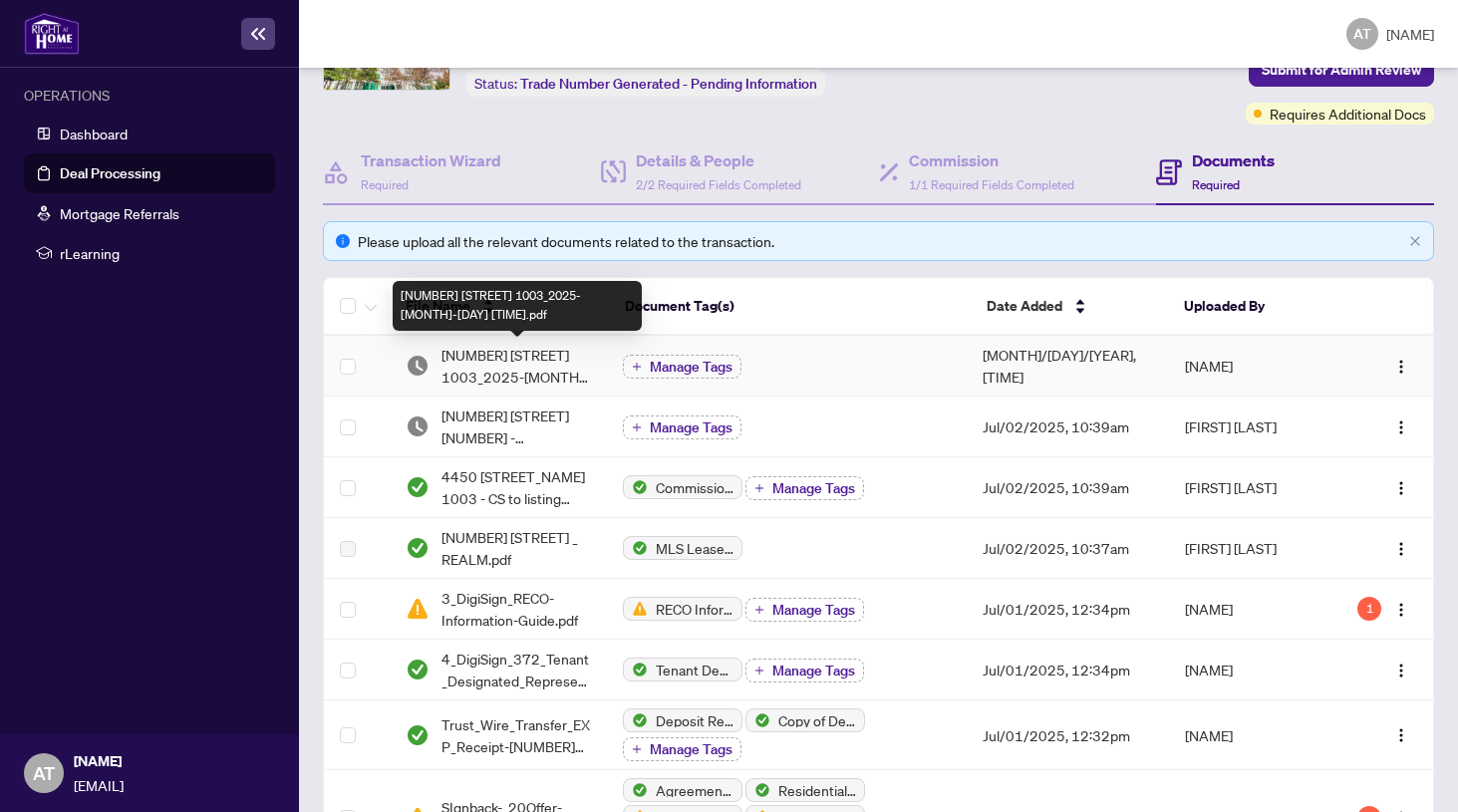 click on "[NUMBER] [STREET] 1003_2025-[MONTH]-[DAY] [TIME].pdf" at bounding box center (516, 366) 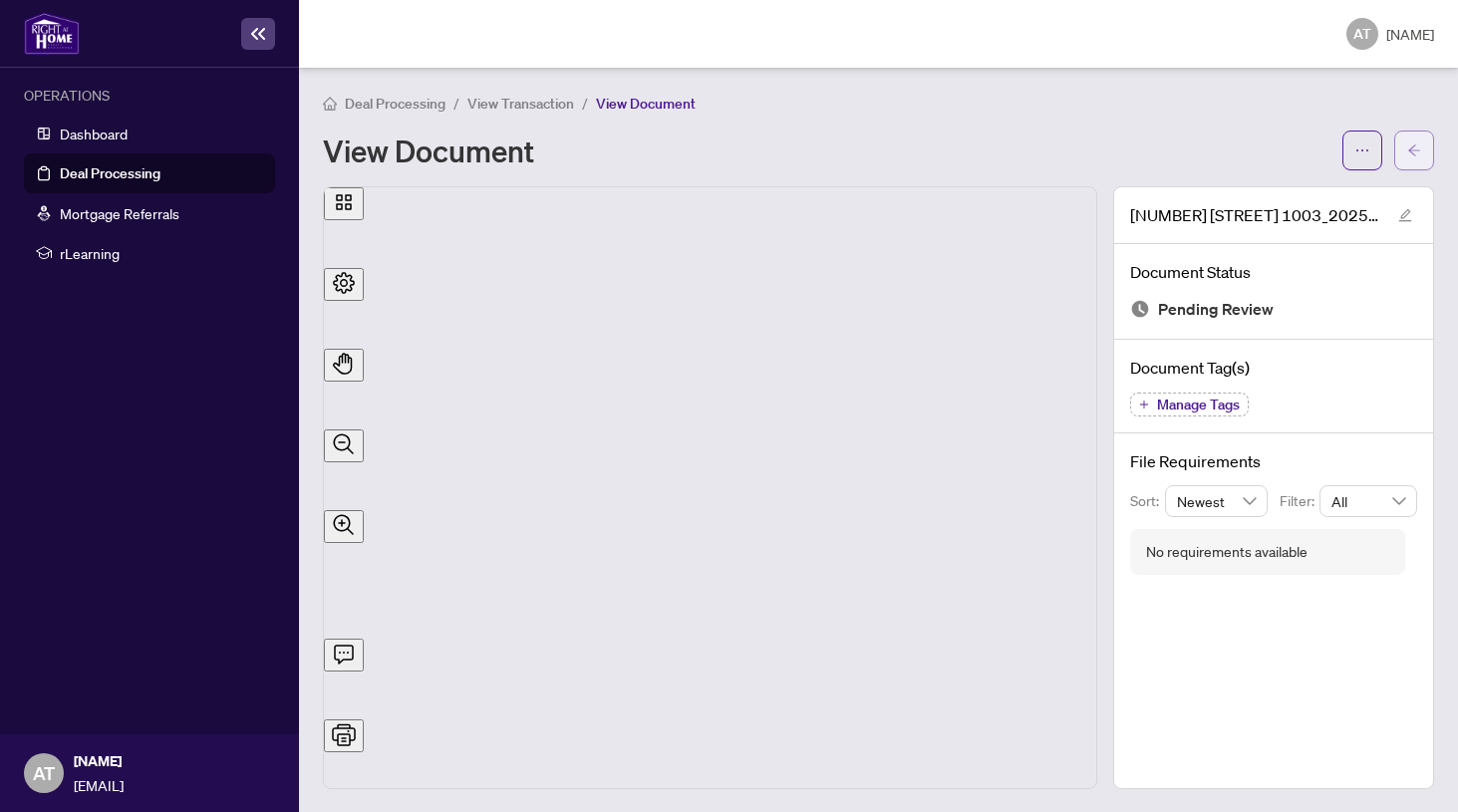 click at bounding box center (1414, 150) 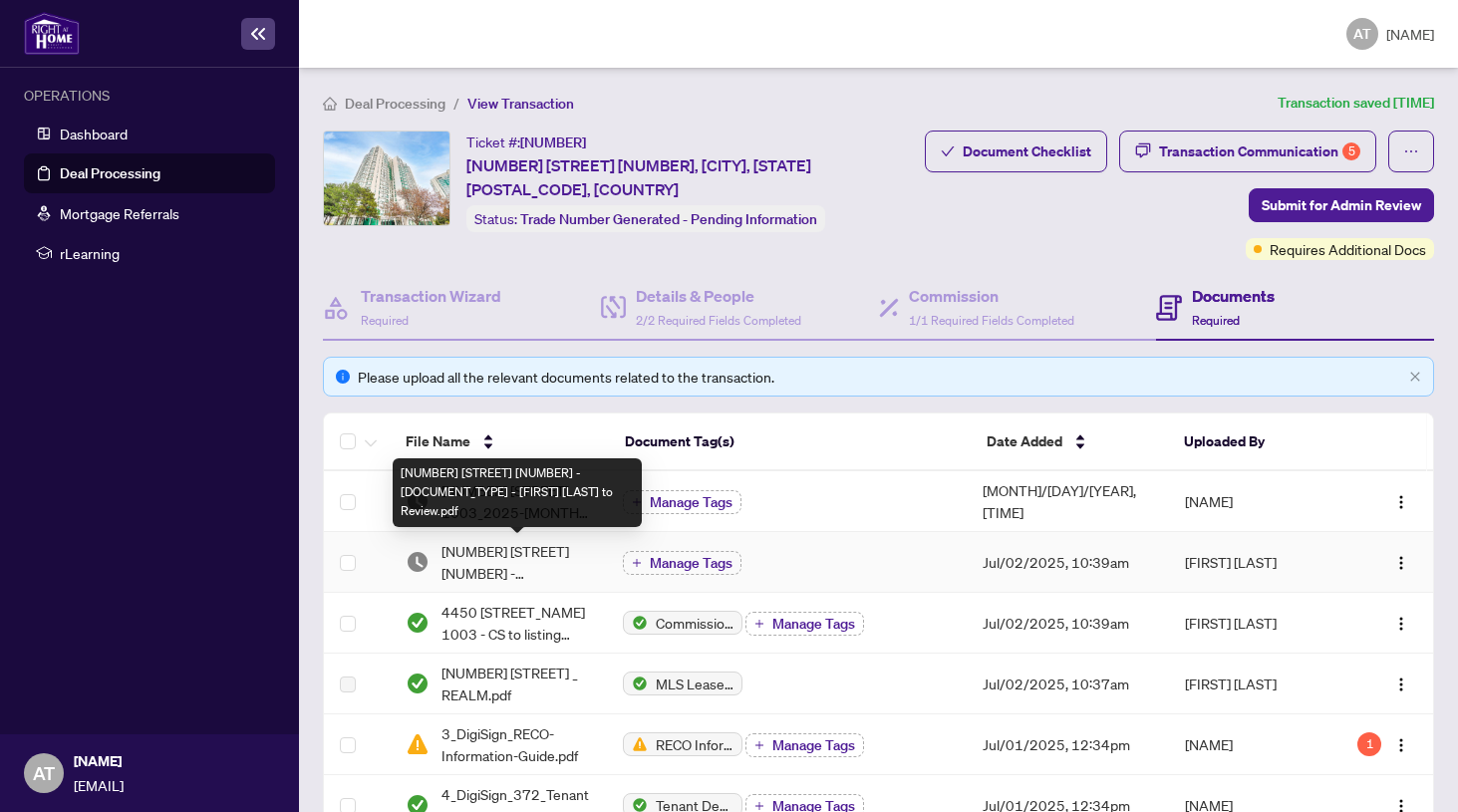 click on "[NUMBER] [STREET] [NUMBER] - [DOCUMENT_TYPE] - [FIRST] [LAST] to Review.pdf" at bounding box center [516, 562] 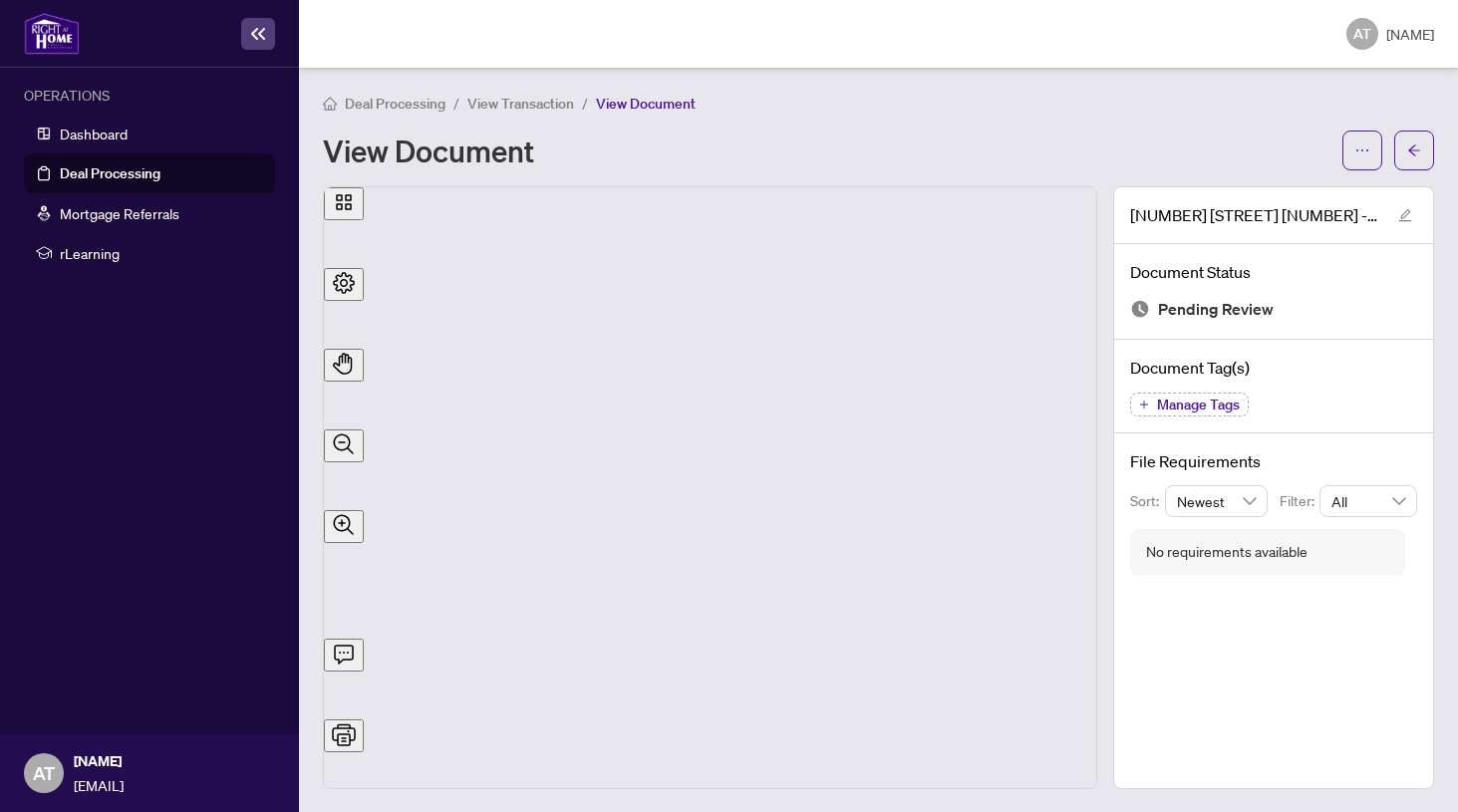 scroll, scrollTop: 96, scrollLeft: 0, axis: vertical 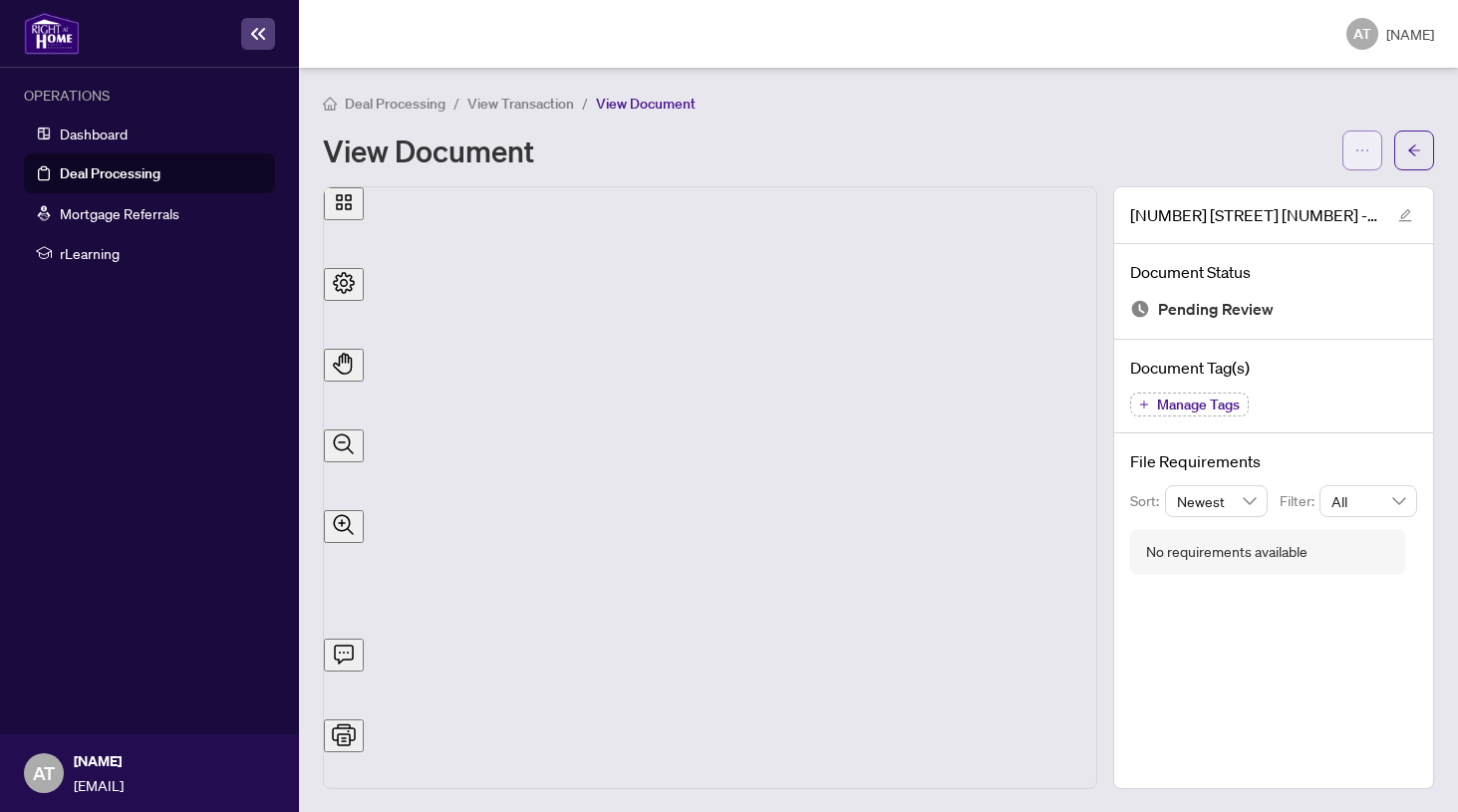 click at bounding box center (1362, 150) 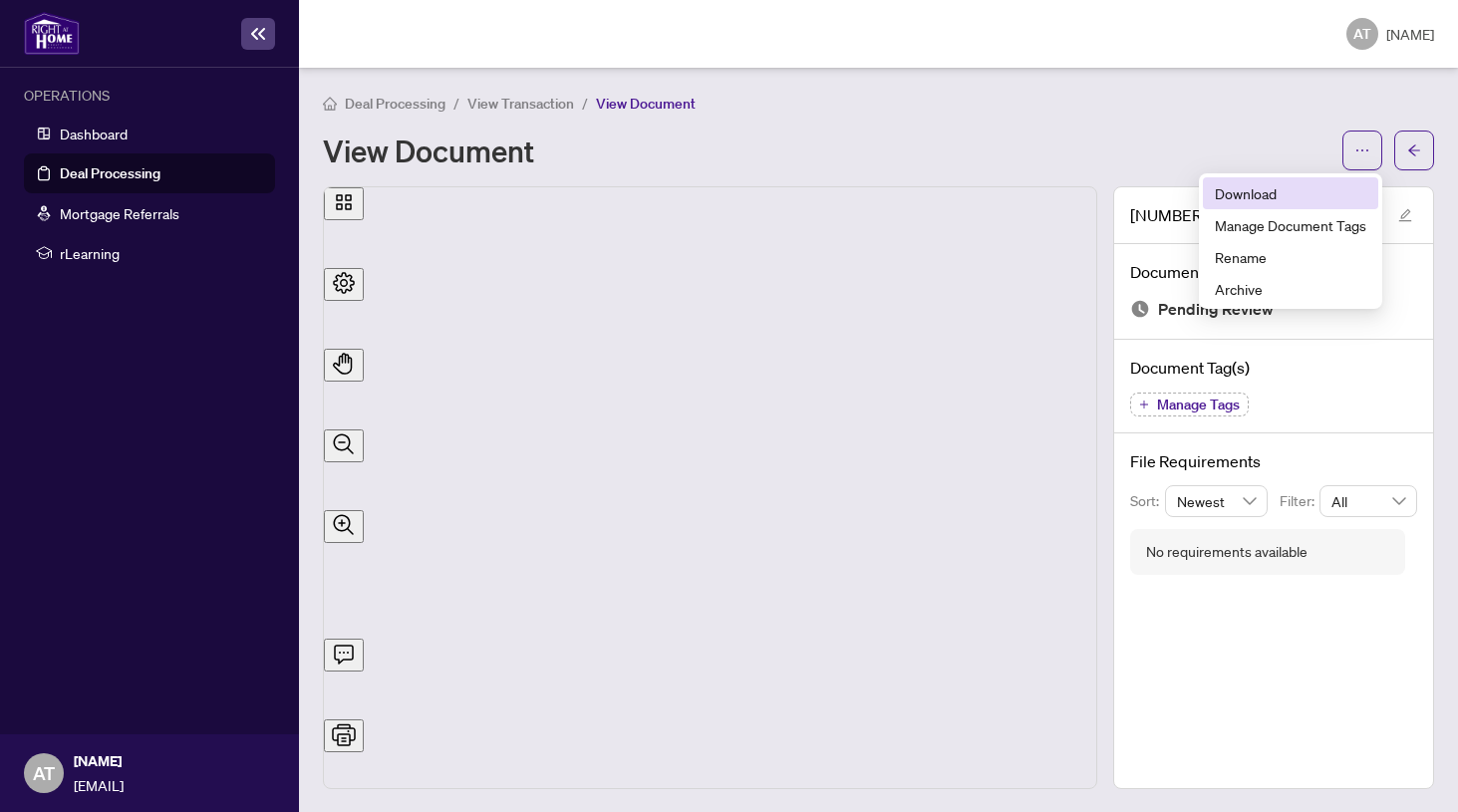 click on "Download" at bounding box center [1291, 193] 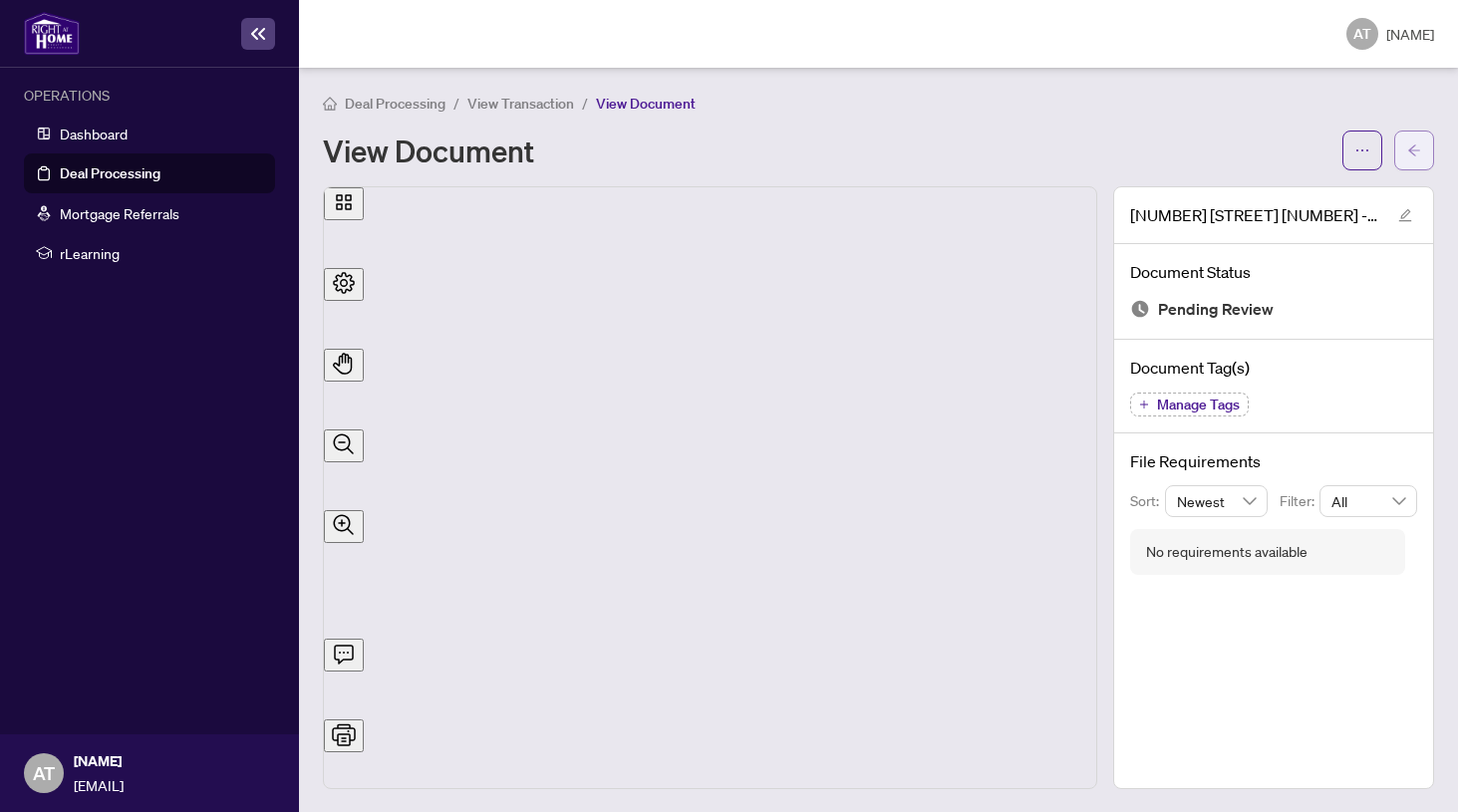 click at bounding box center [1414, 150] 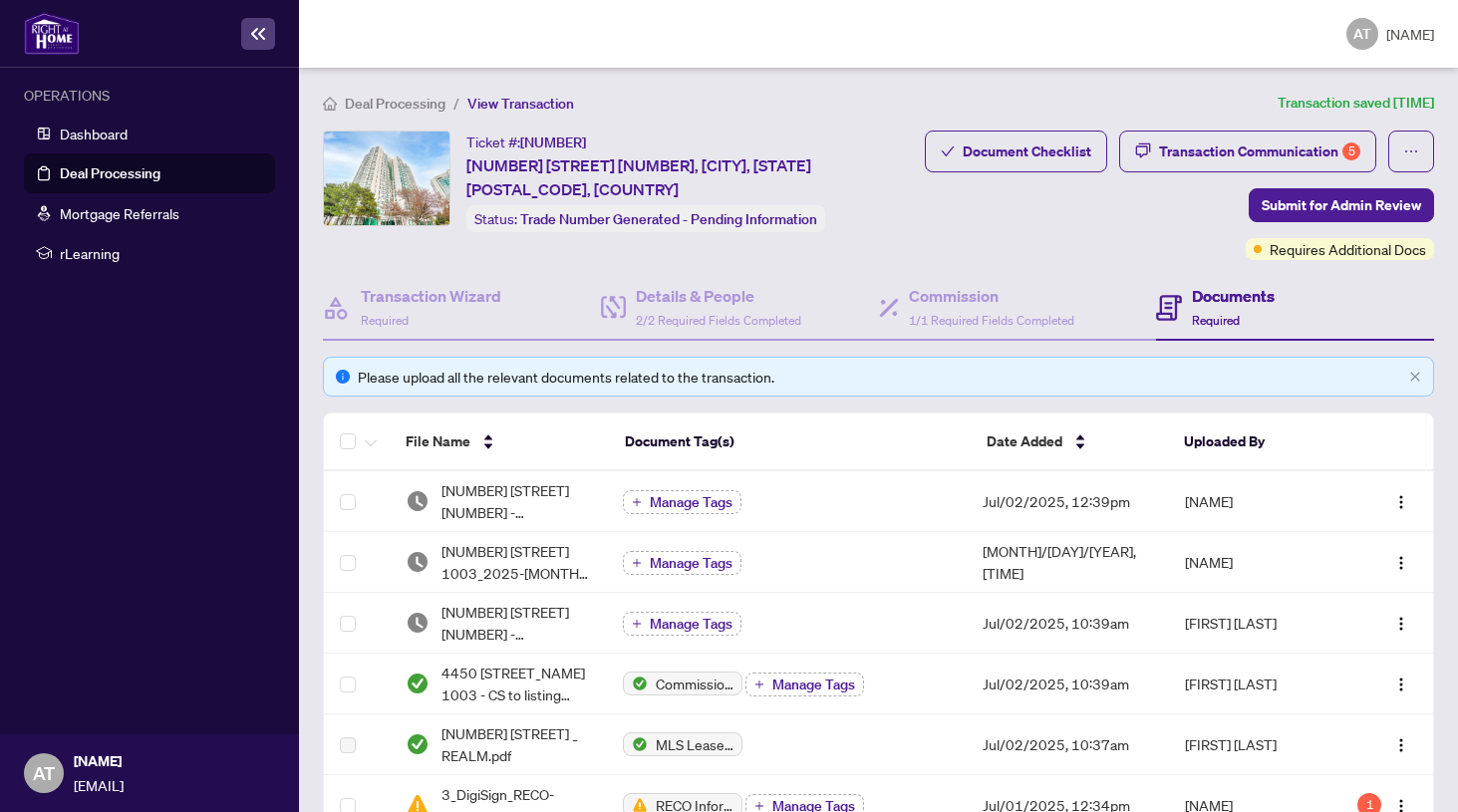 scroll, scrollTop: 0, scrollLeft: 0, axis: both 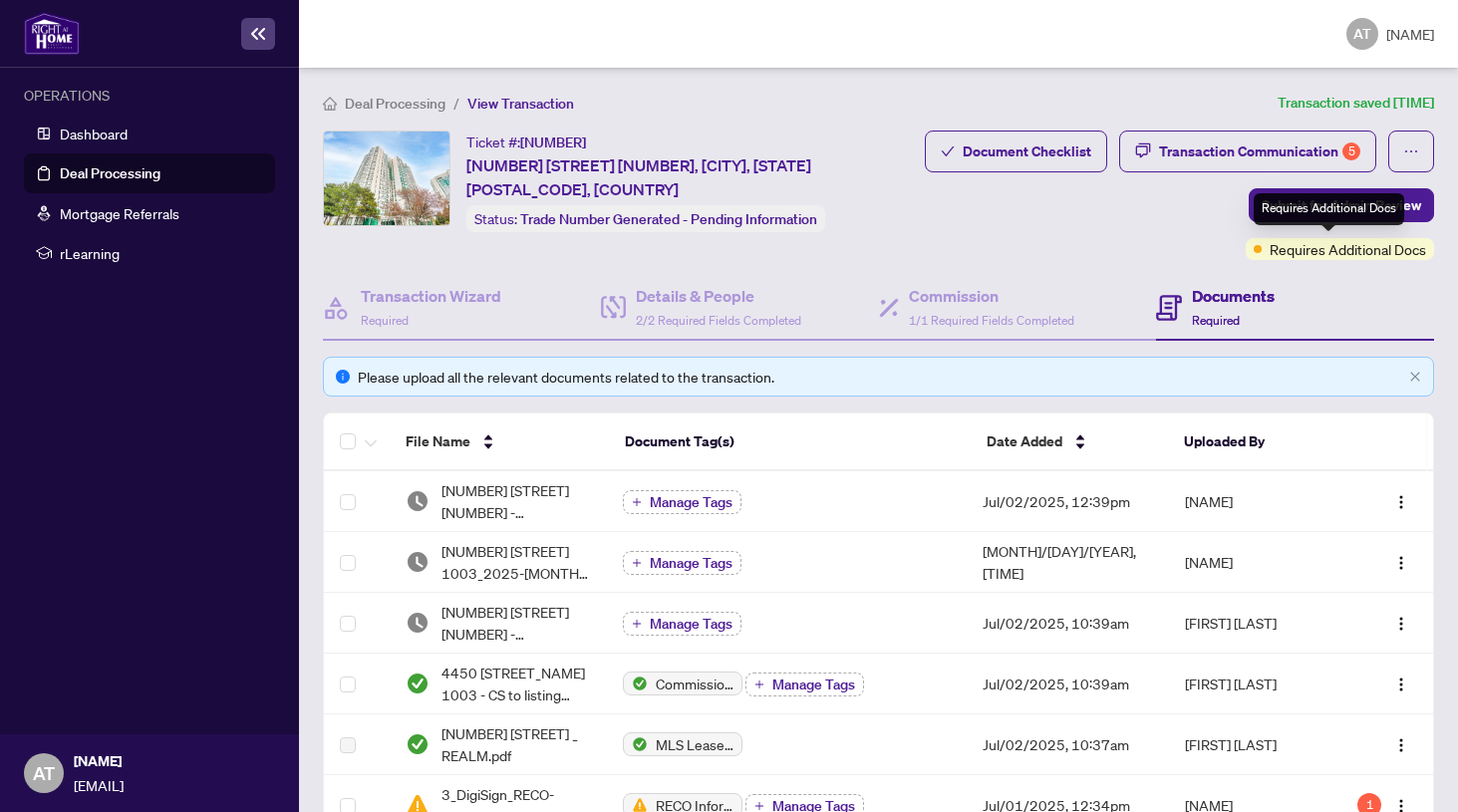 click on "Requires Additional Docs" at bounding box center [1328, 209] 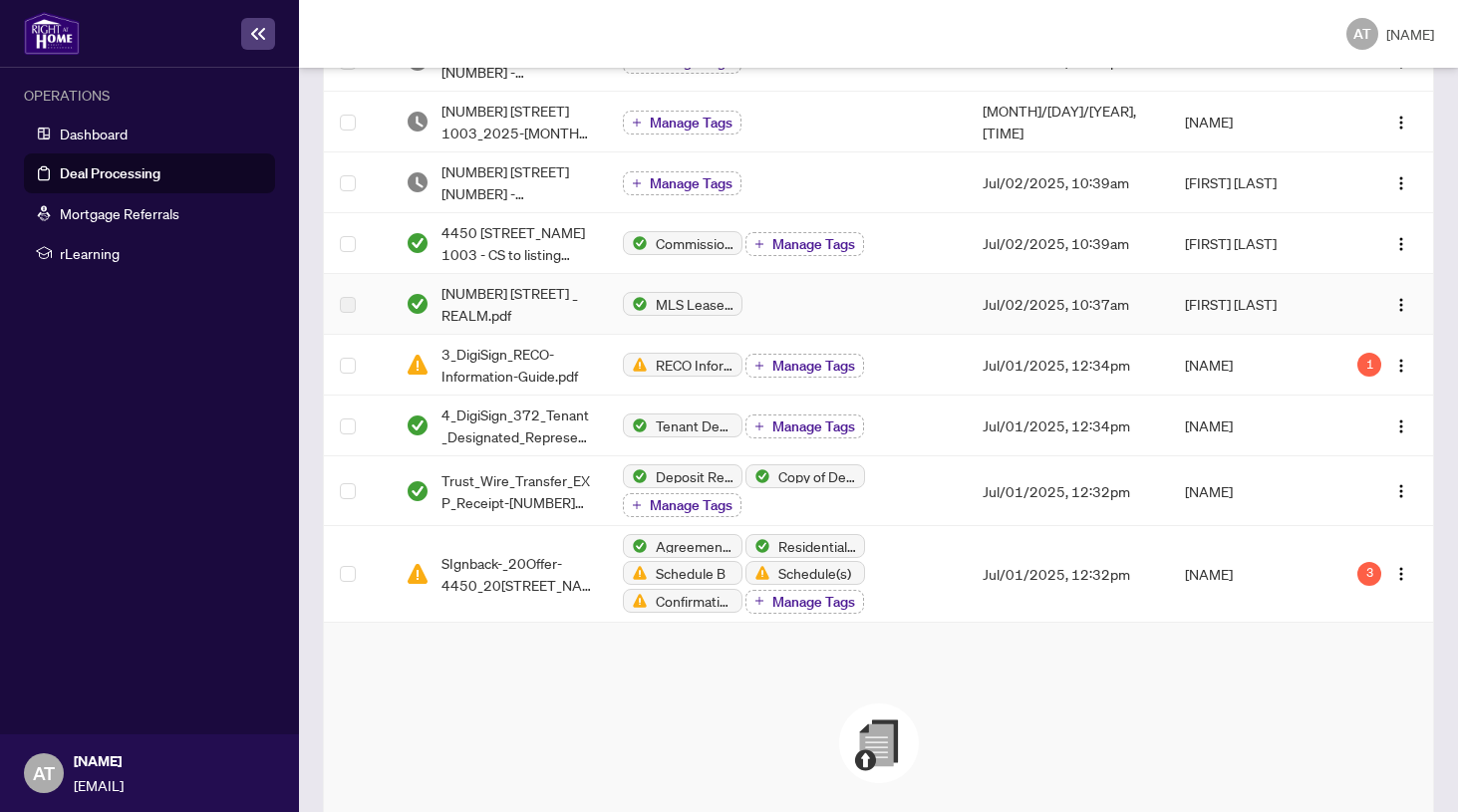 scroll, scrollTop: 445, scrollLeft: 0, axis: vertical 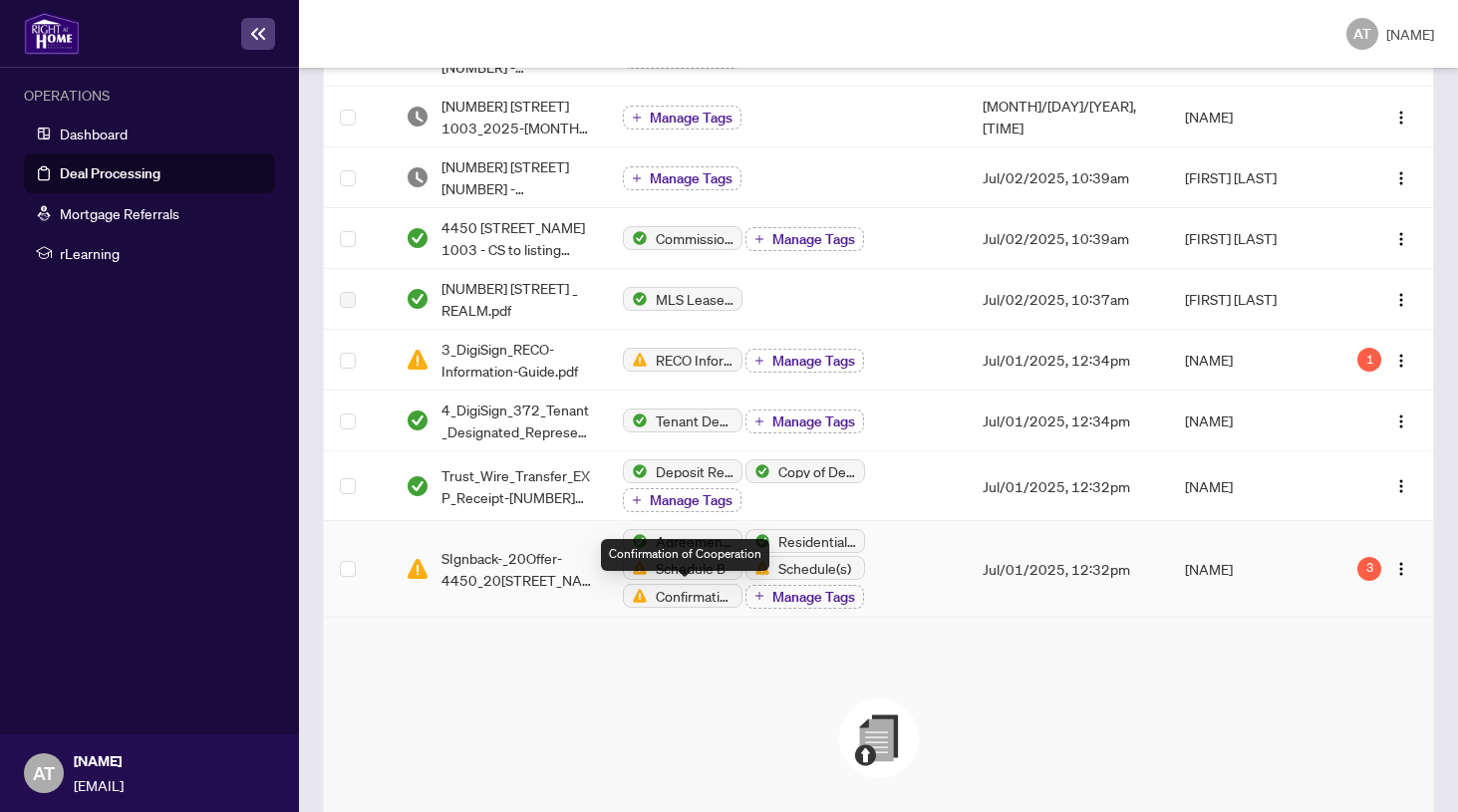 click on "Confirmation of Cooperation" at bounding box center [695, 596] 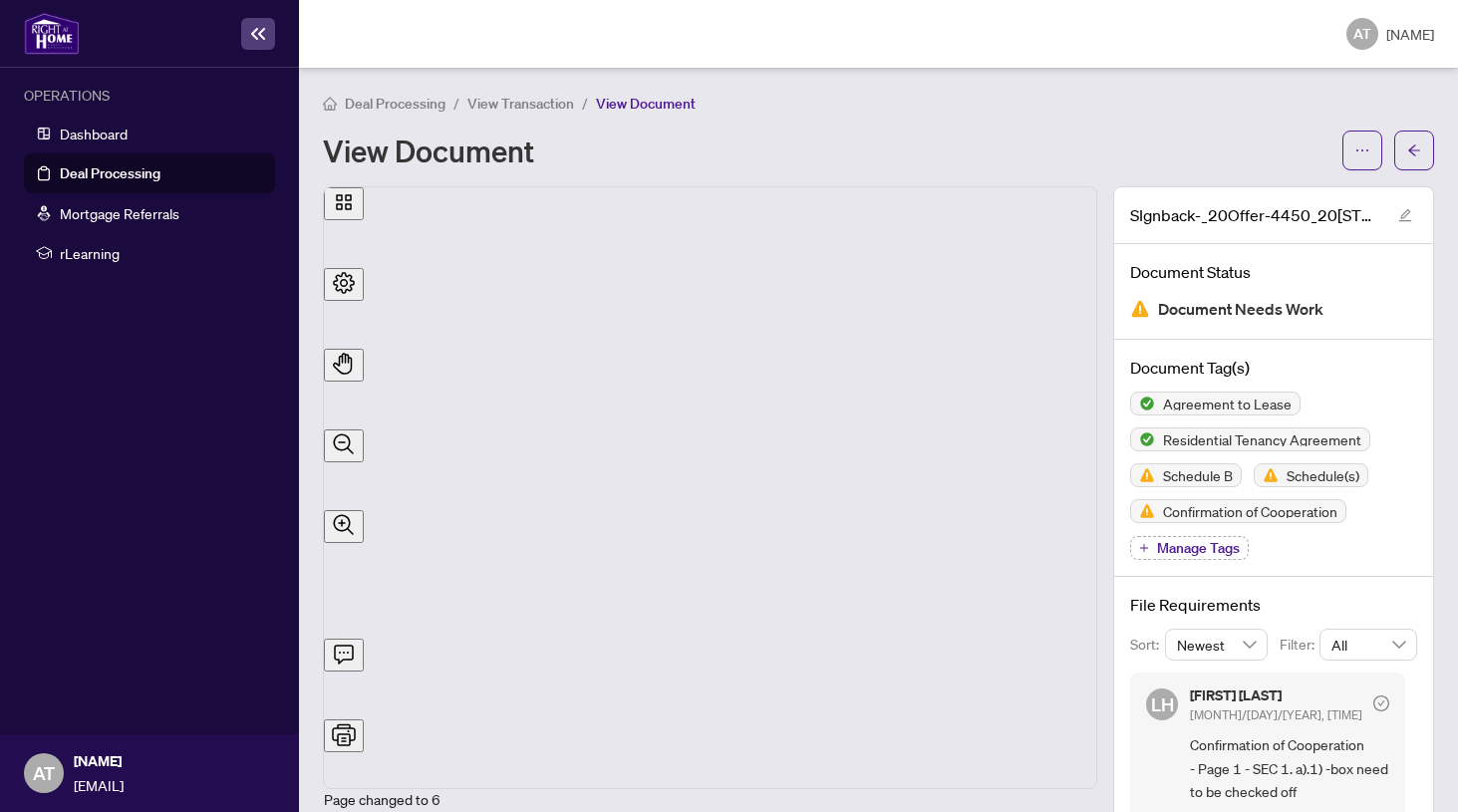 scroll, scrollTop: 4673, scrollLeft: 0, axis: vertical 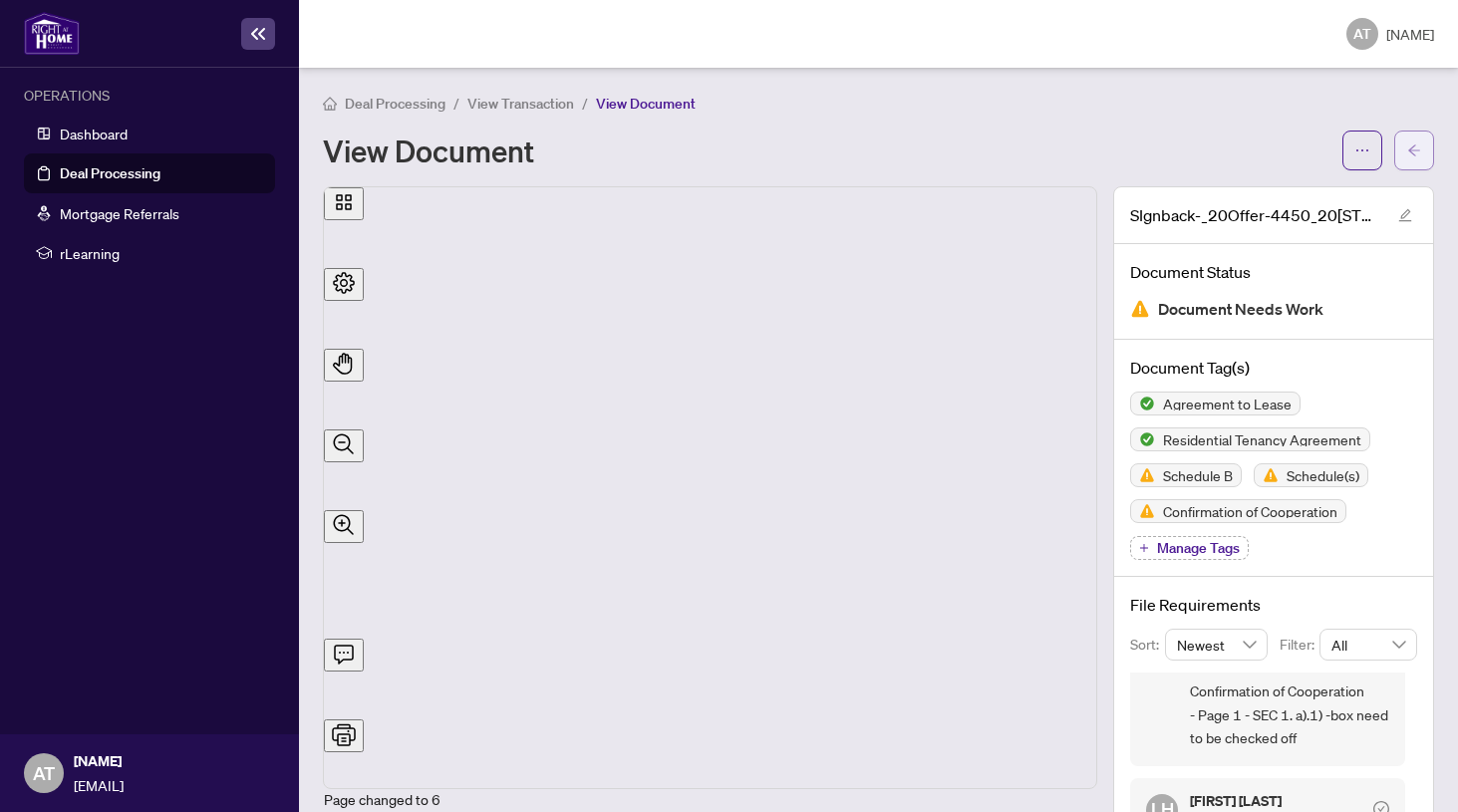 click at bounding box center (1414, 150) 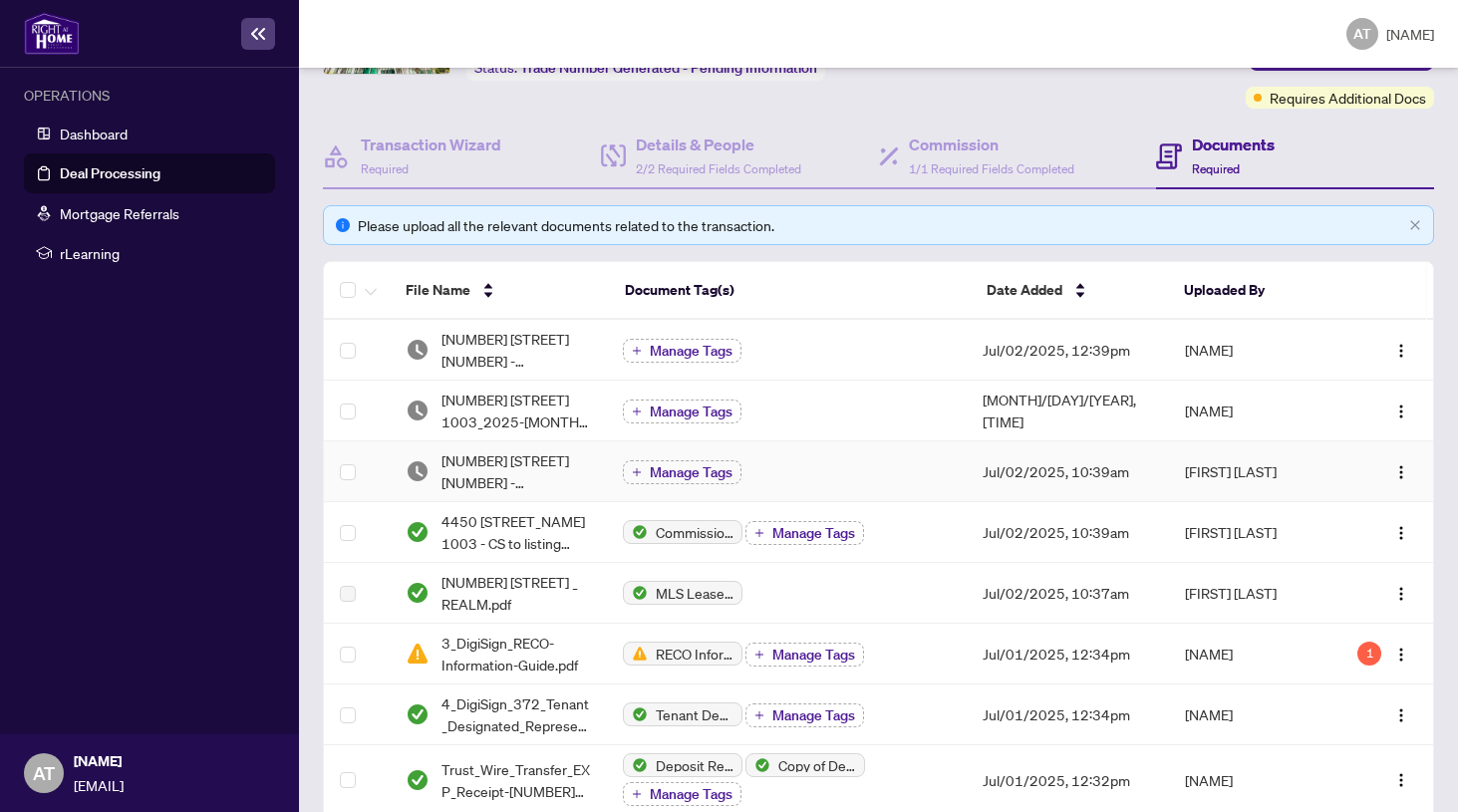 scroll, scrollTop: 172, scrollLeft: 0, axis: vertical 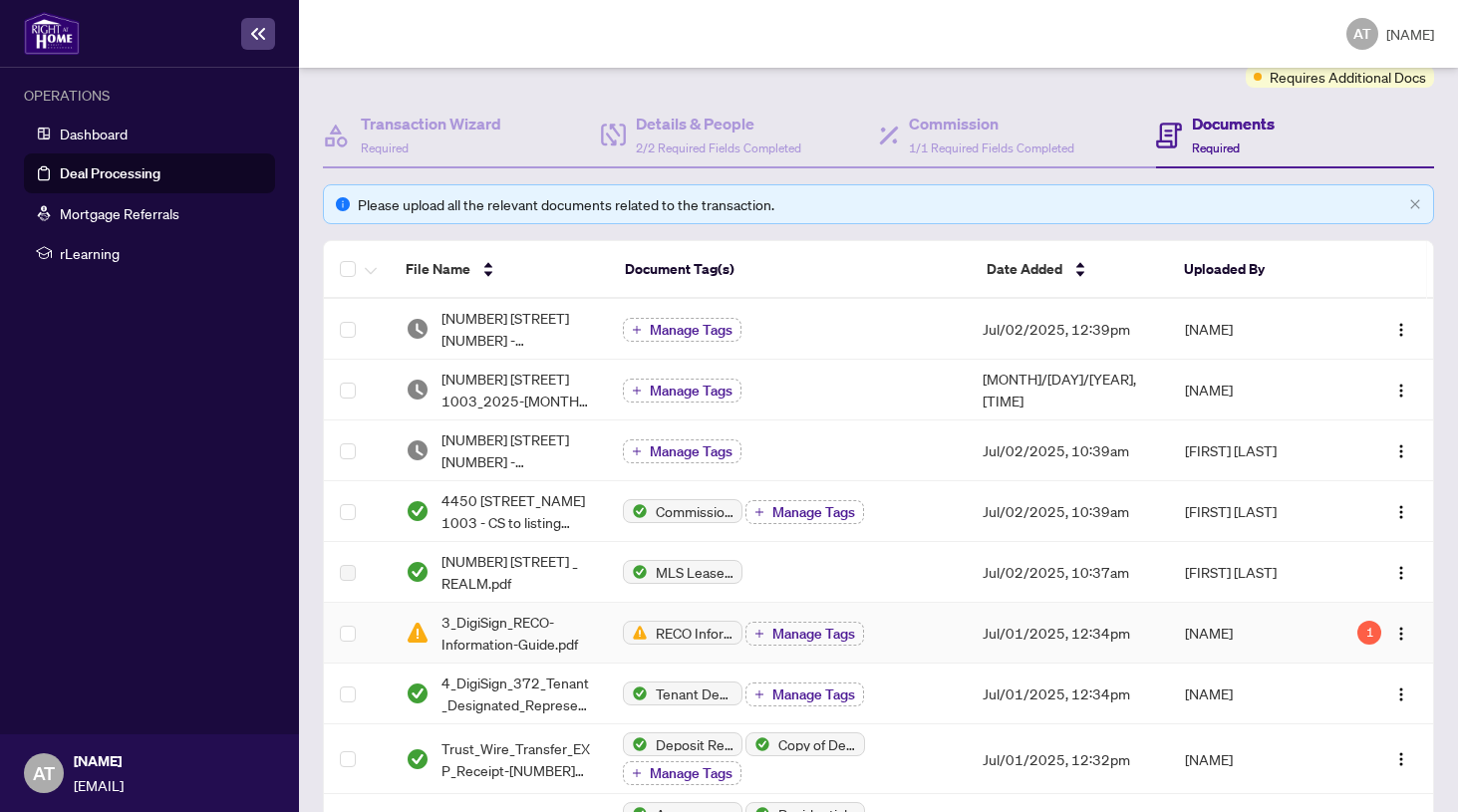 click on "RECO Information Guide" at bounding box center (695, 633) 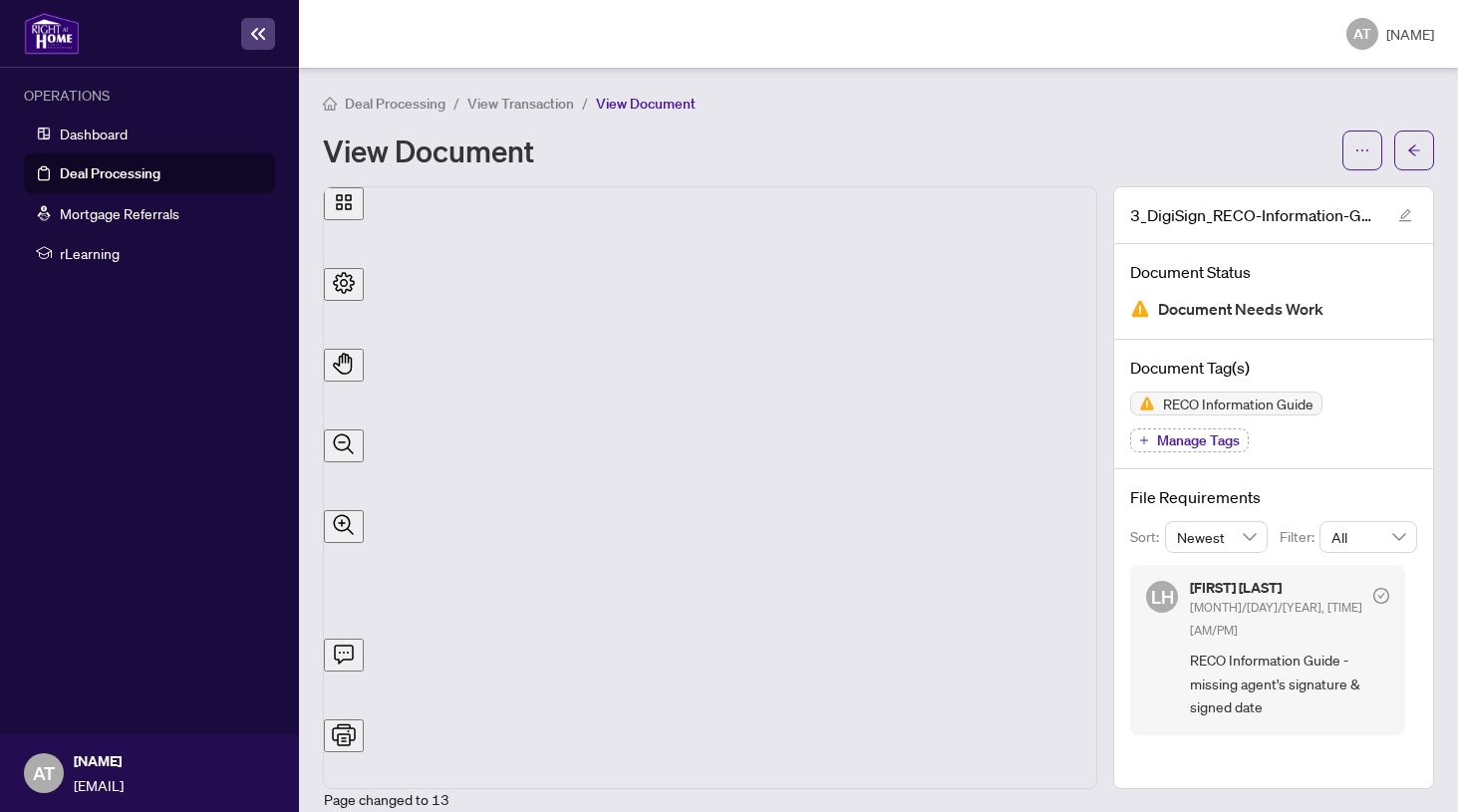 scroll, scrollTop: 11503, scrollLeft: 0, axis: vertical 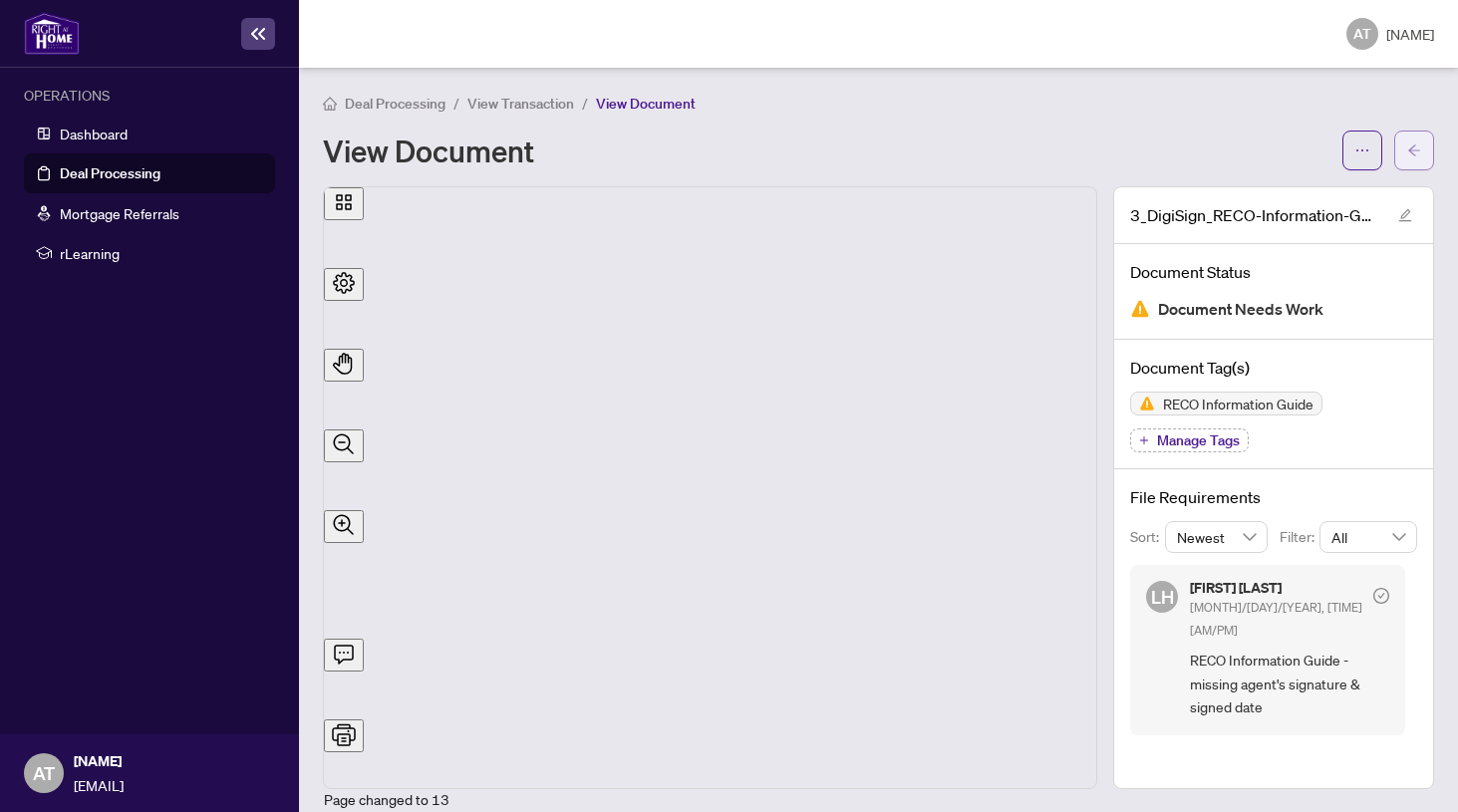 click at bounding box center [1414, 150] 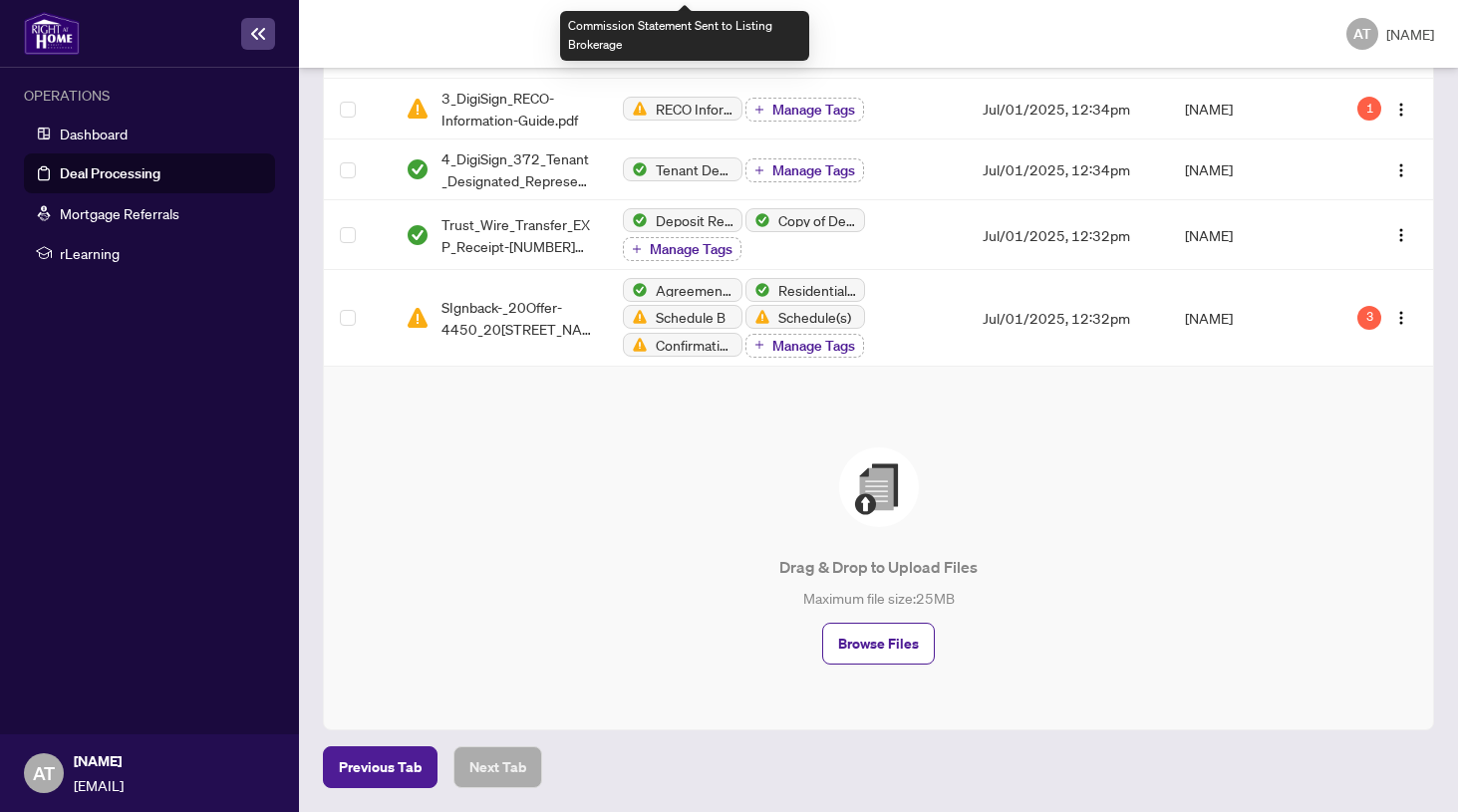 scroll, scrollTop: 695, scrollLeft: 0, axis: vertical 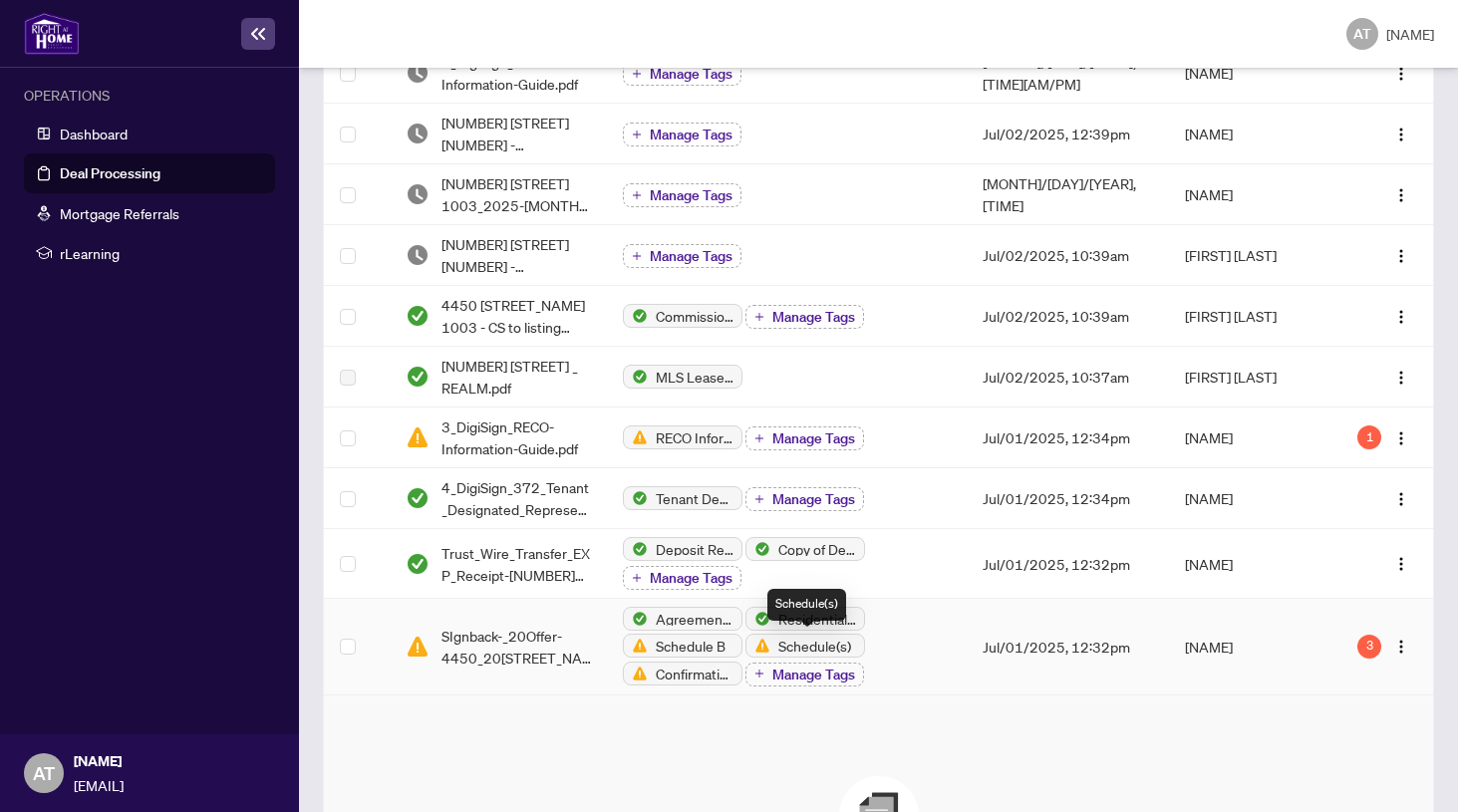 click on "Schedule(s)" at bounding box center [814, 646] 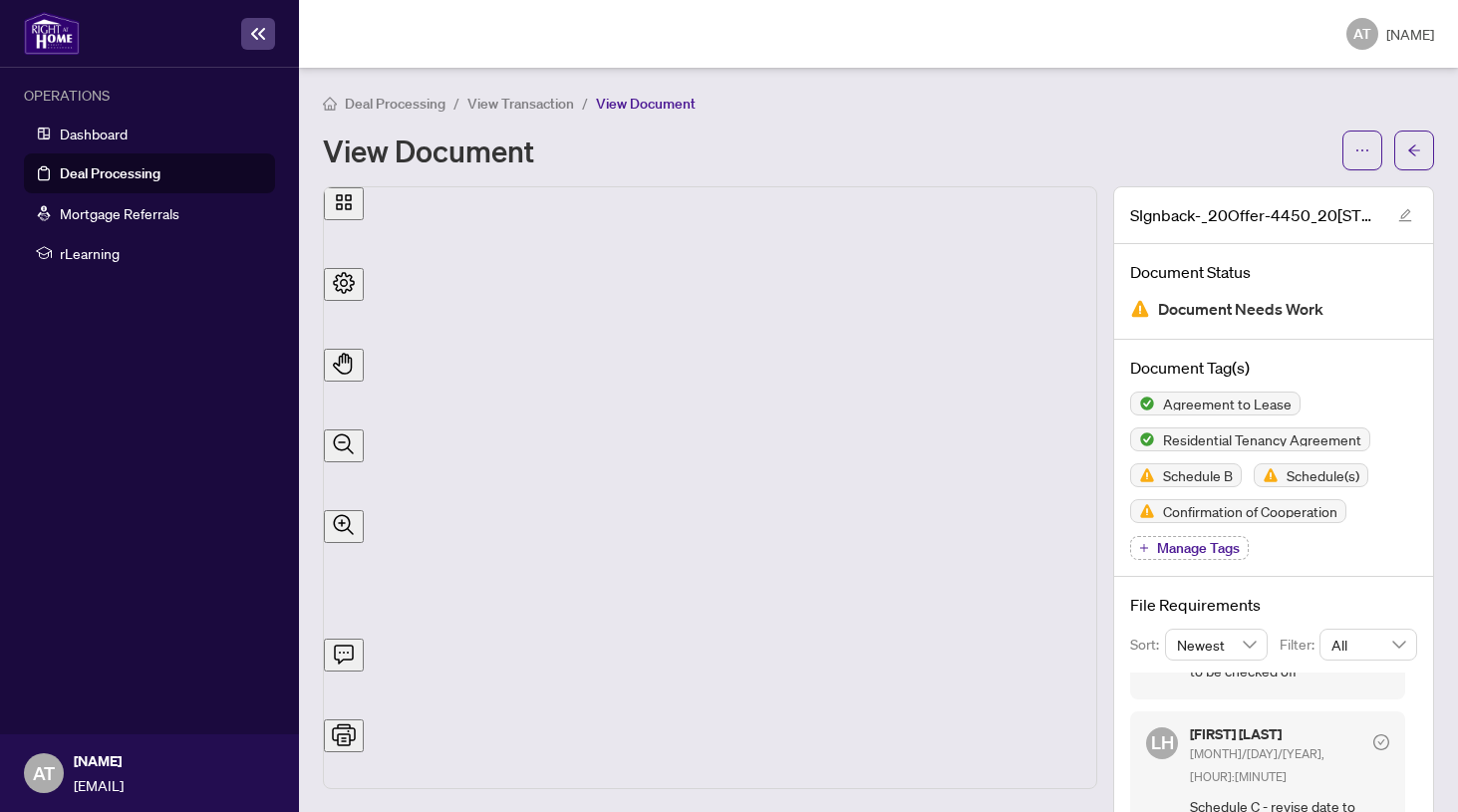 scroll, scrollTop: 196, scrollLeft: 0, axis: vertical 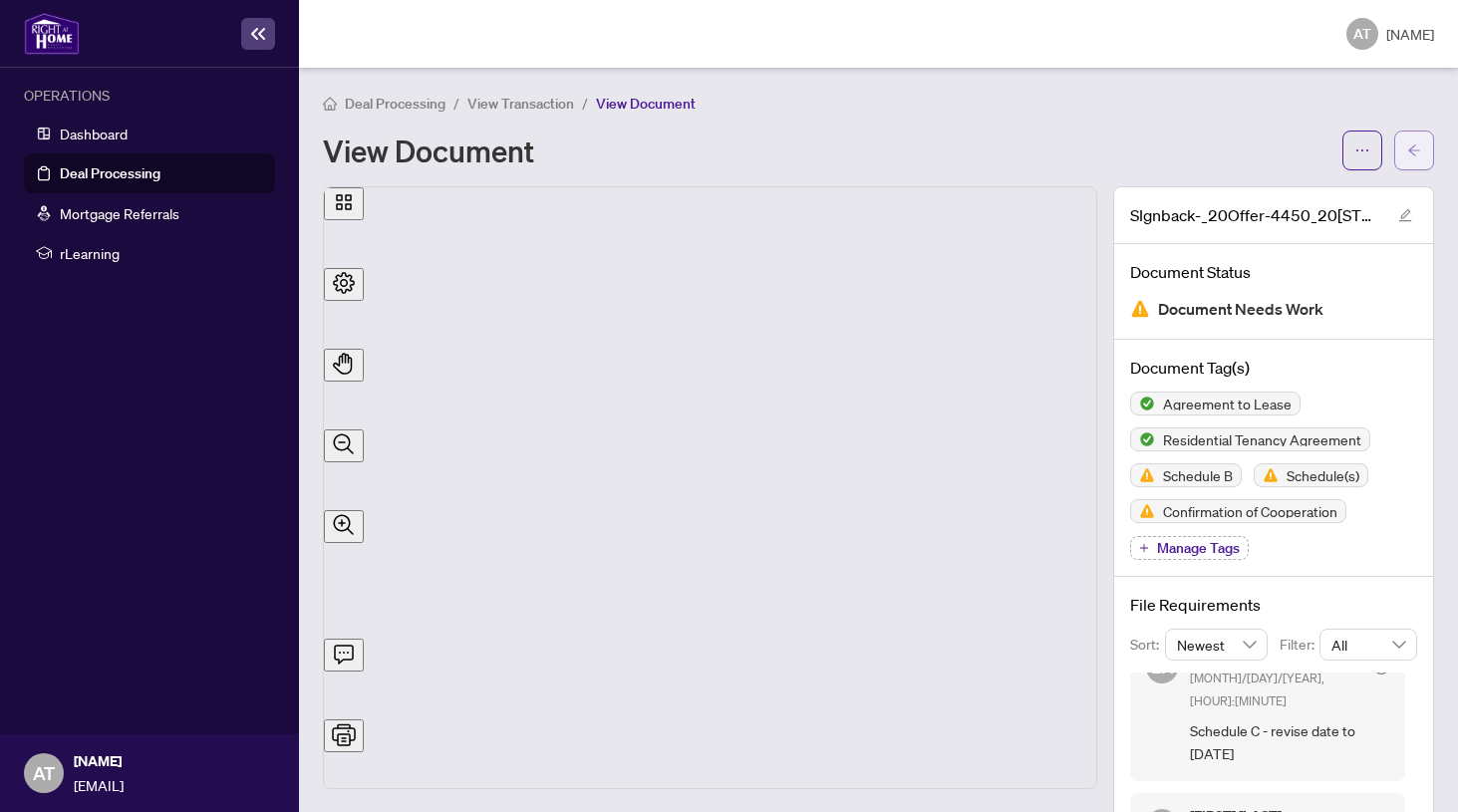 click at bounding box center [1414, 150] 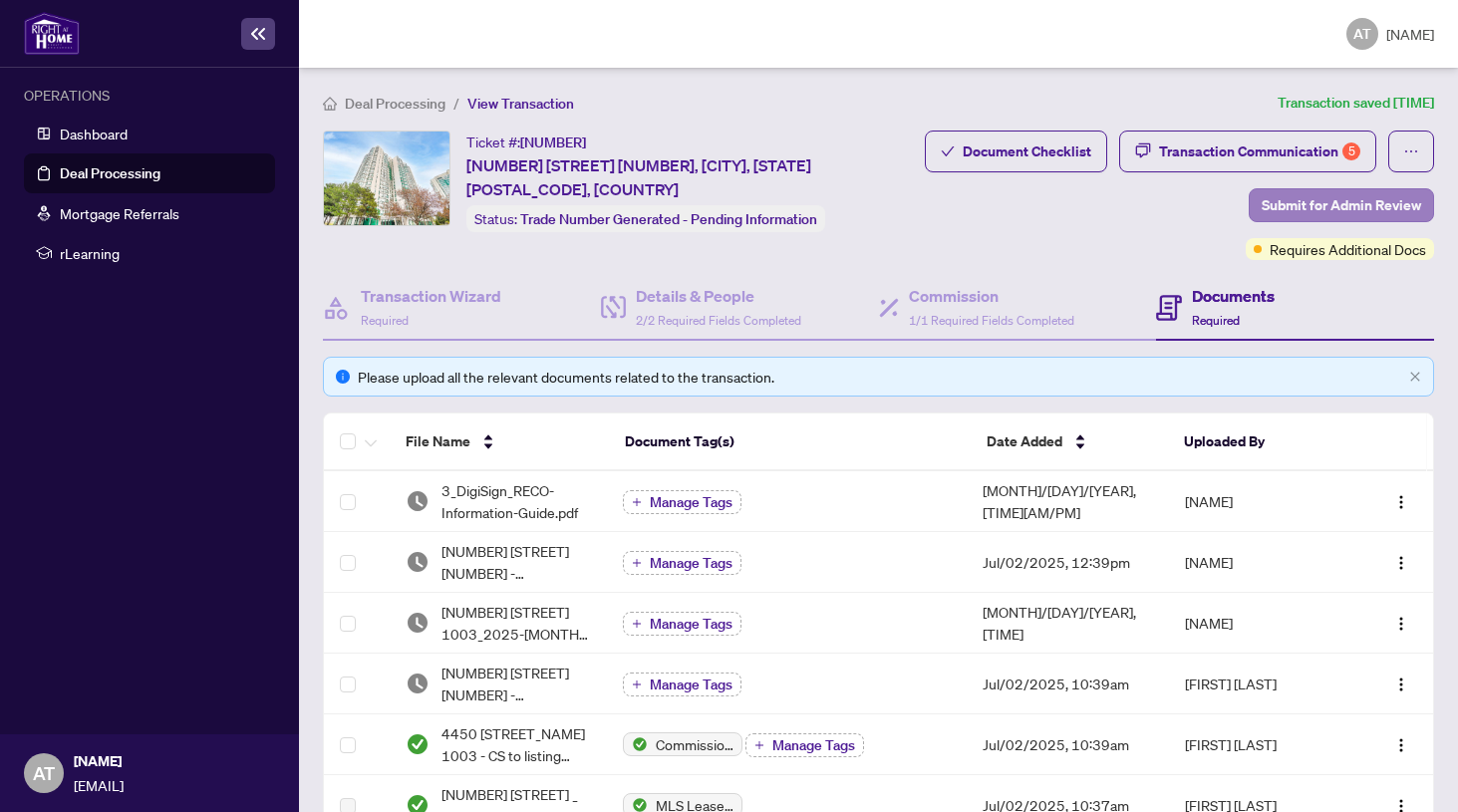 click on "Submit for Admin Review" at bounding box center [1341, 205] 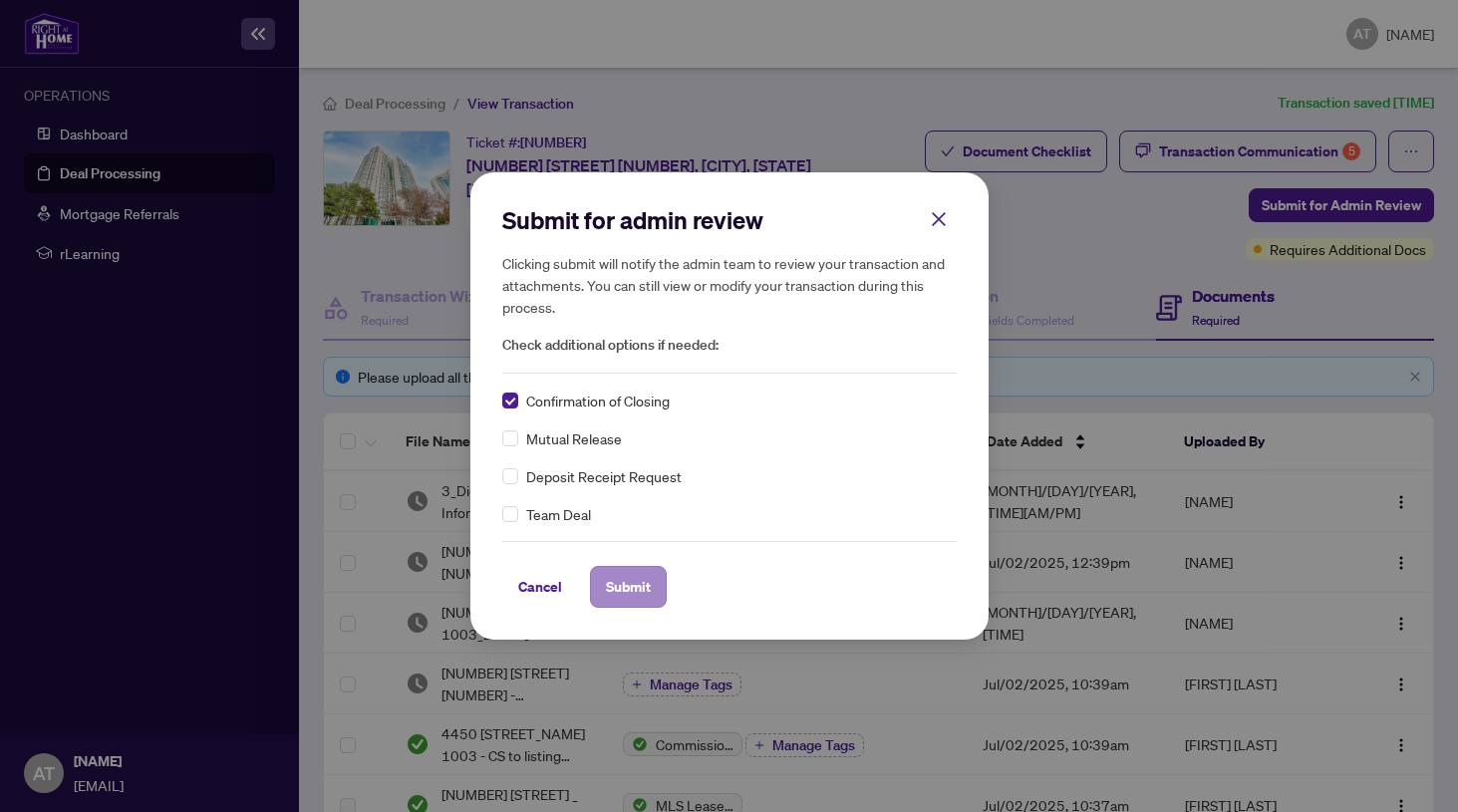 click on "Submit" at bounding box center (628, 587) 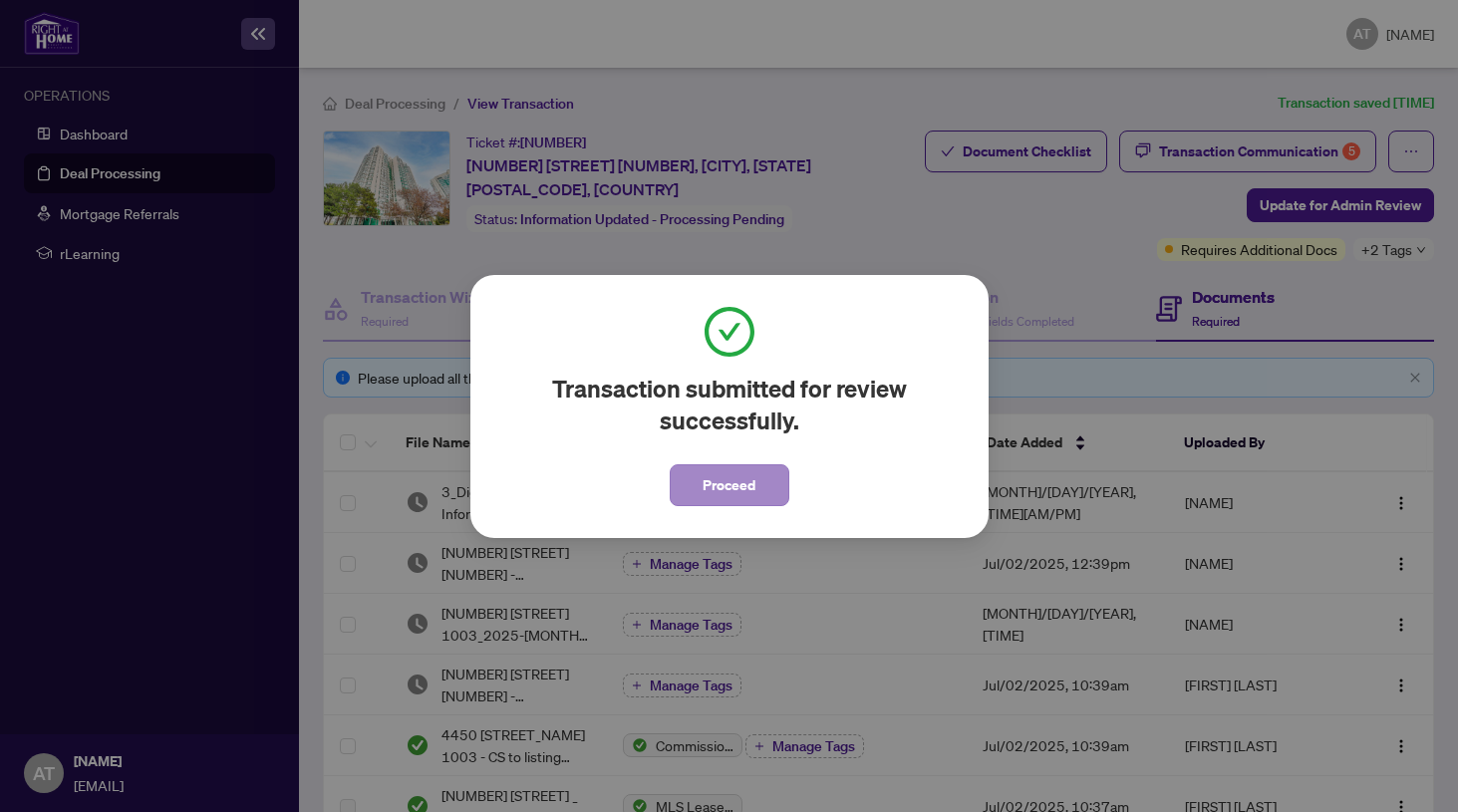 click on "Proceed" at bounding box center (729, 485) 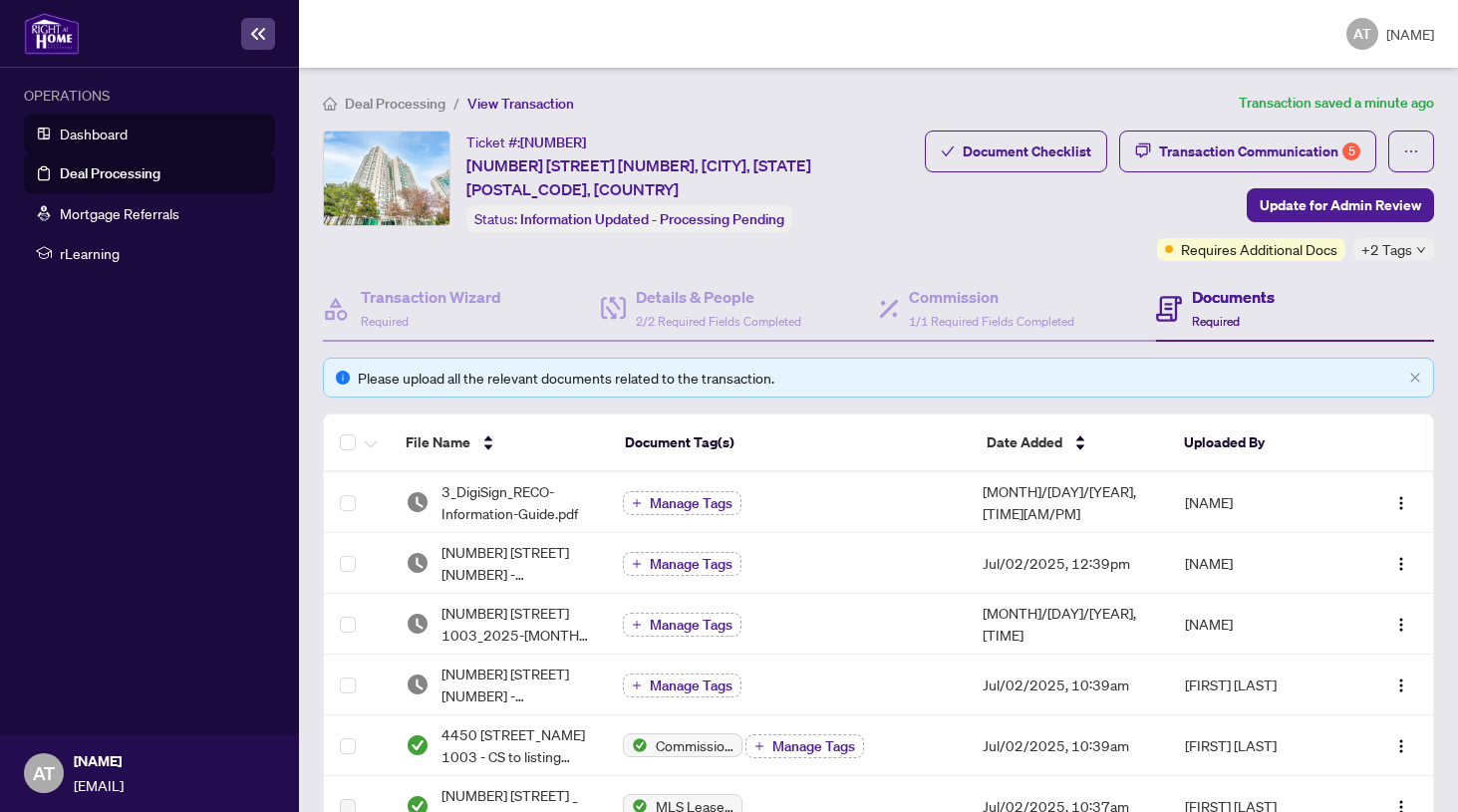 click on "Dashboard" at bounding box center [94, 134] 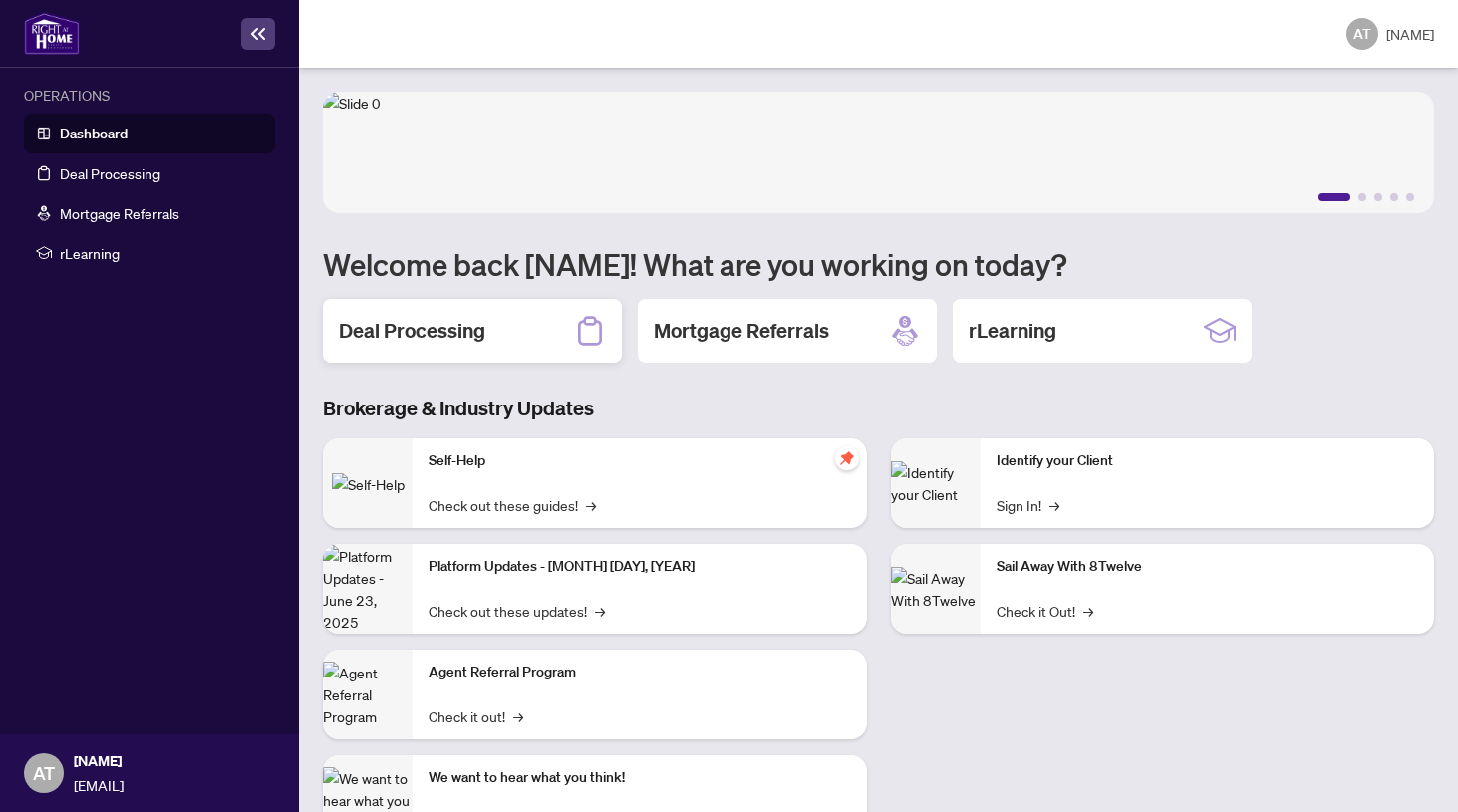 click on "Deal Processing" at bounding box center [412, 331] 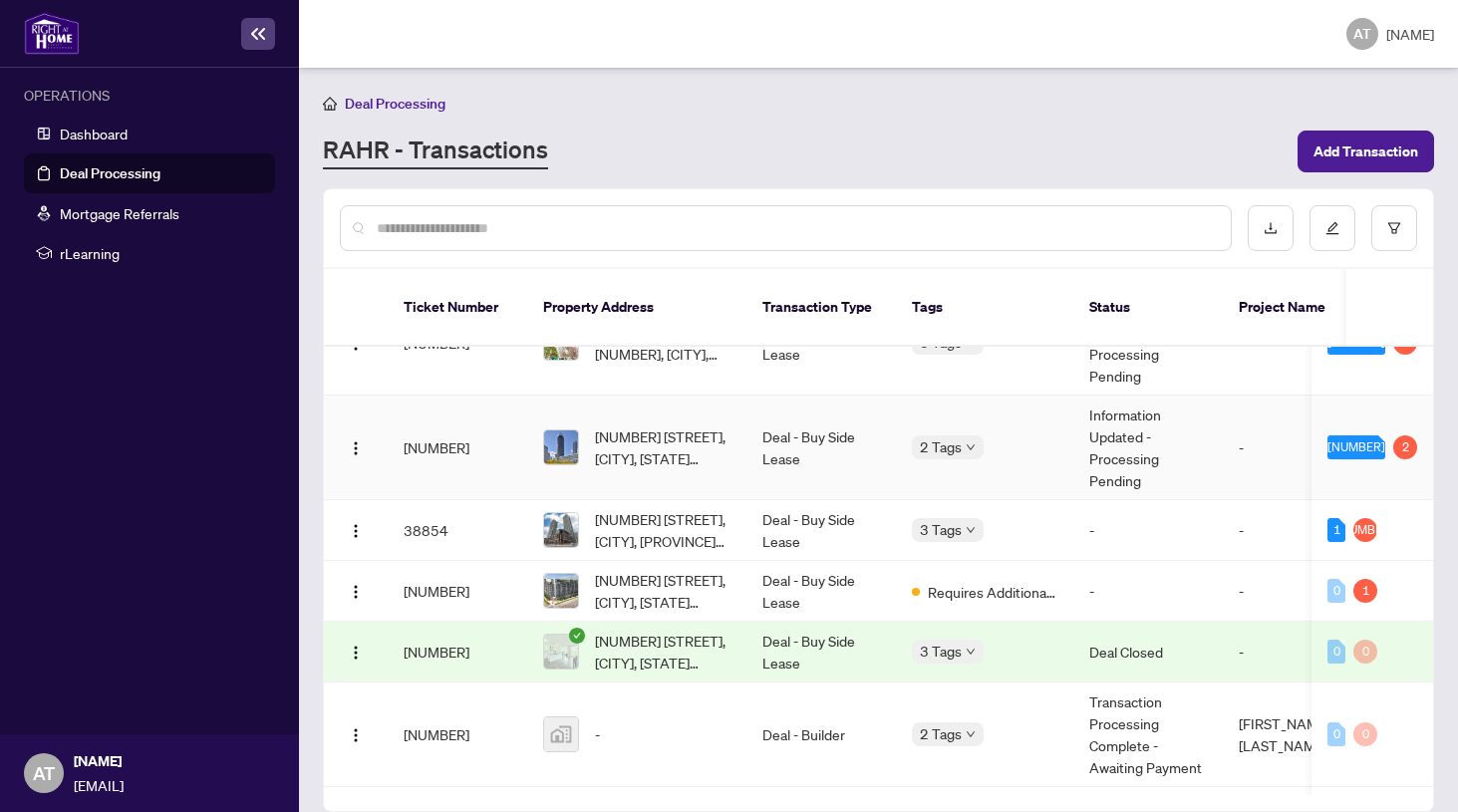 scroll, scrollTop: 146, scrollLeft: 0, axis: vertical 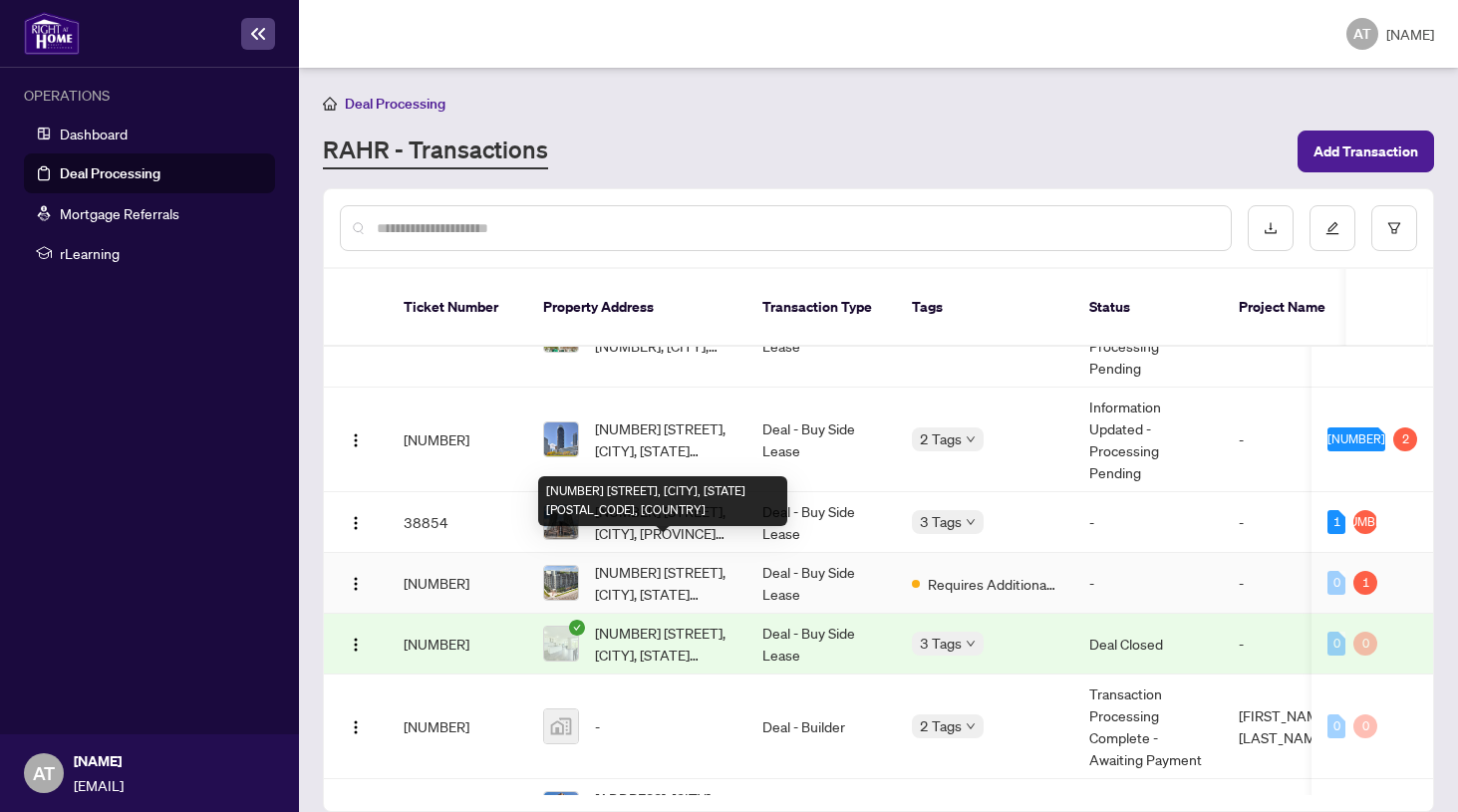click on "[NUMBER] [STREET], [CITY], [STATE] [POSTAL_CODE], [COUNTRY]" at bounding box center [663, 583] 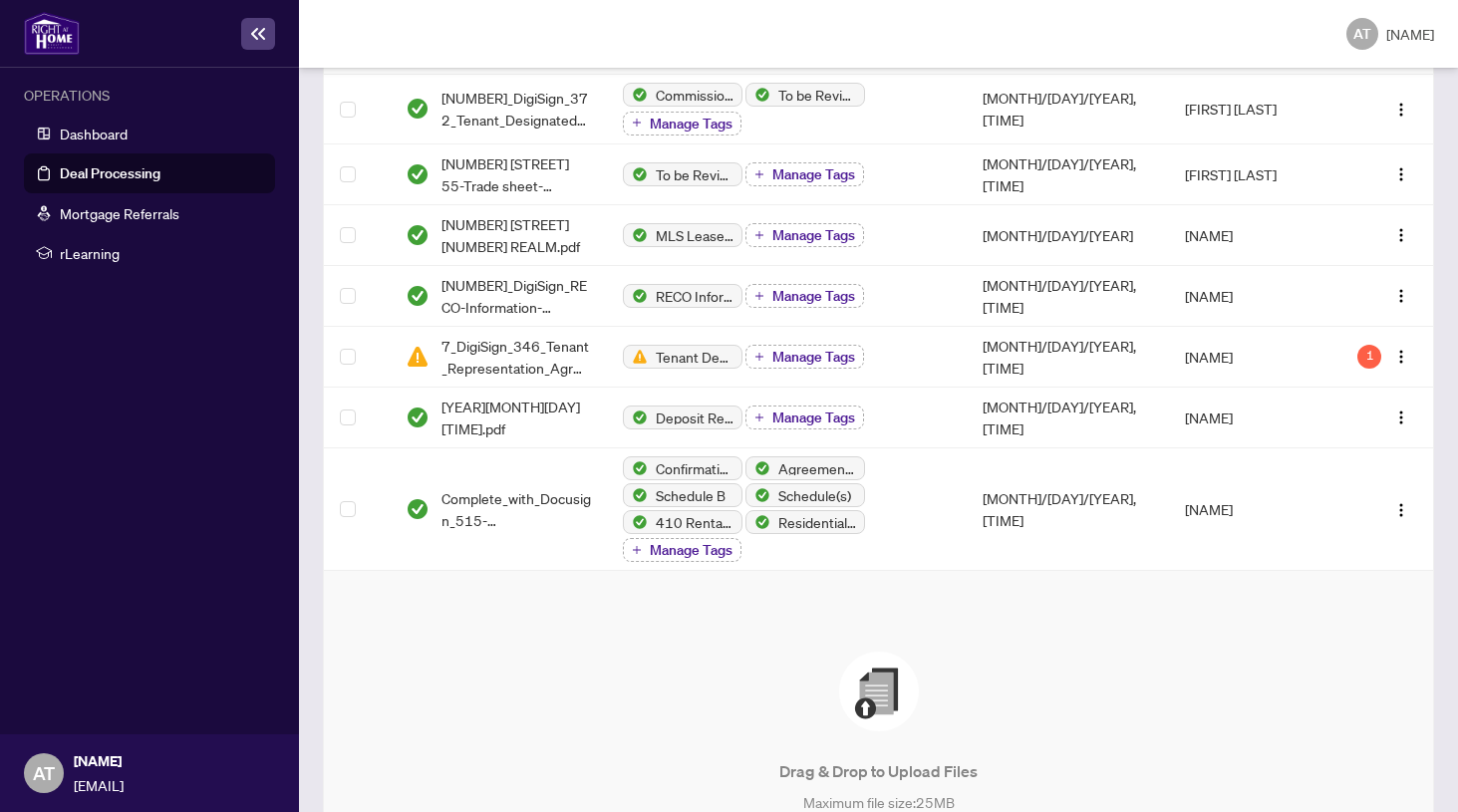 scroll, scrollTop: 543, scrollLeft: 0, axis: vertical 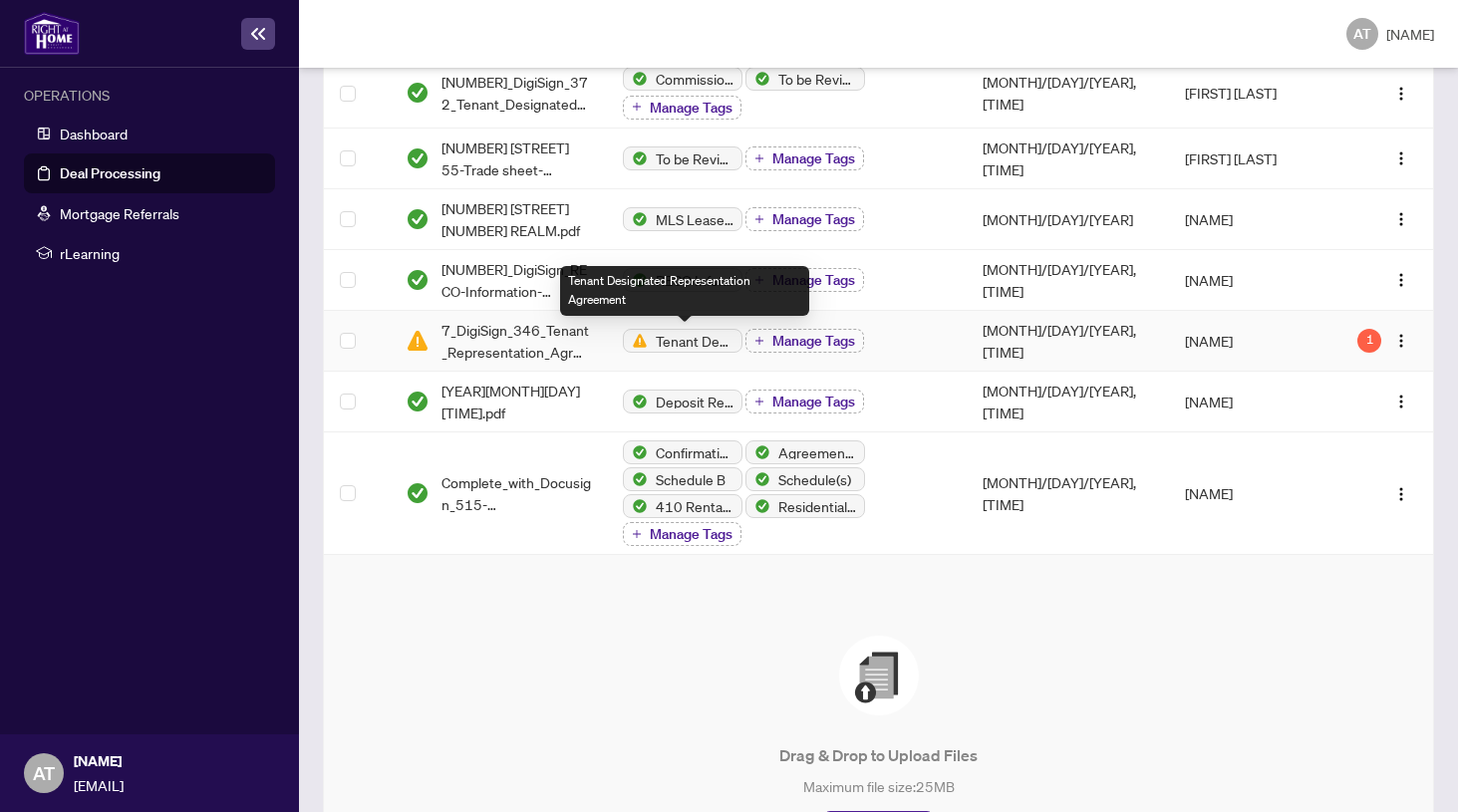 click on "Tenant Designated Representation Agreement" at bounding box center (683, 341) 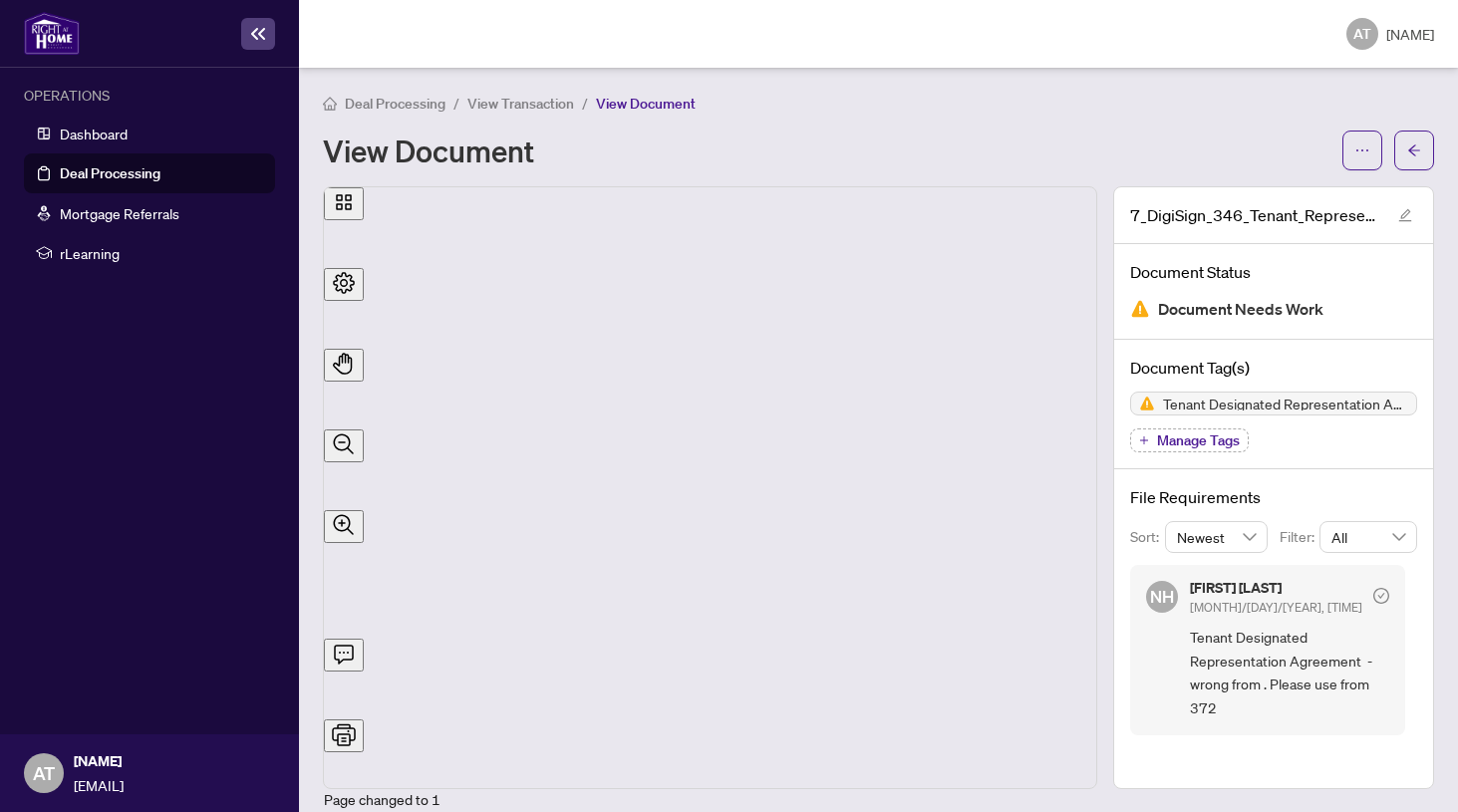 scroll, scrollTop: 0, scrollLeft: 0, axis: both 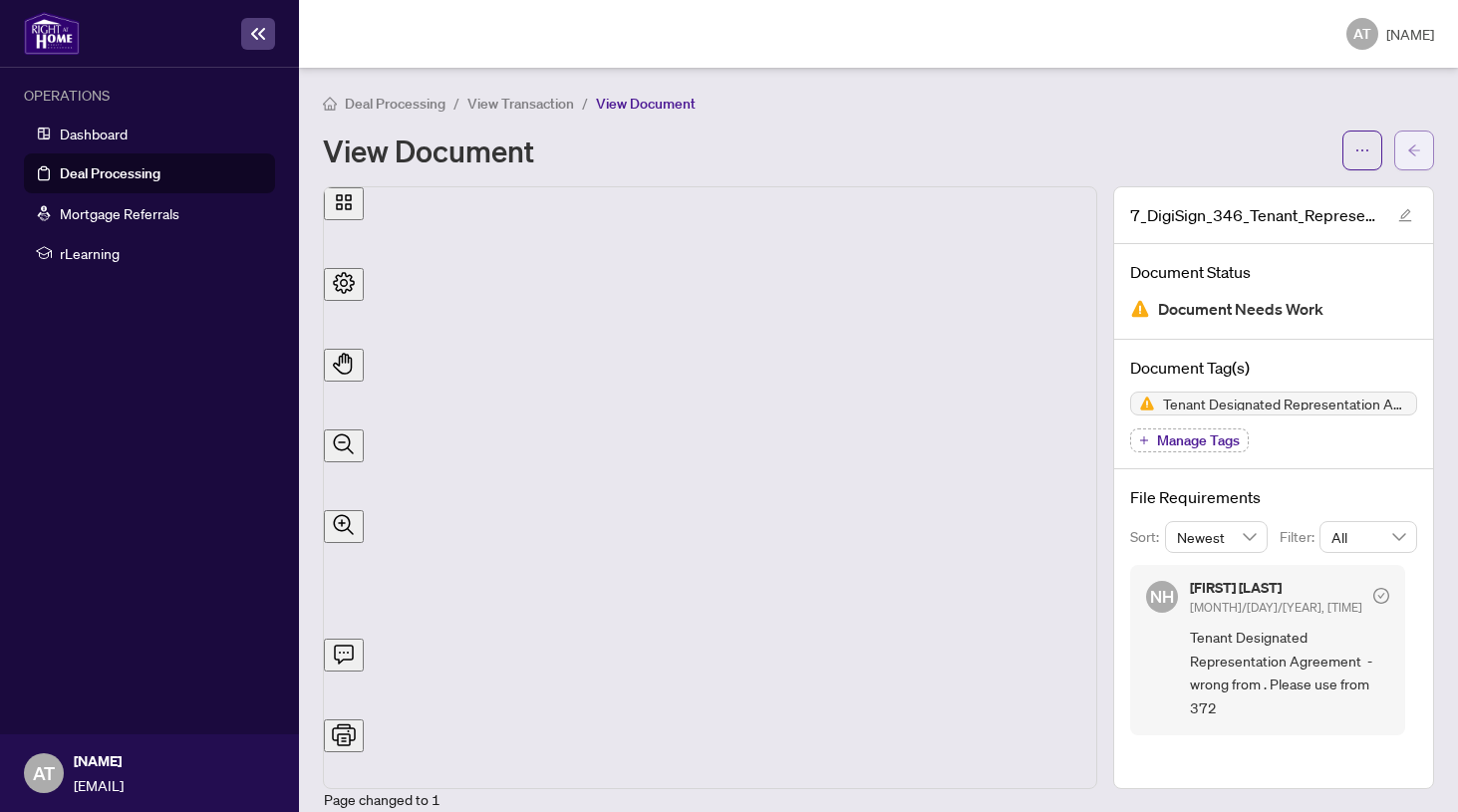 click at bounding box center [1414, 150] 